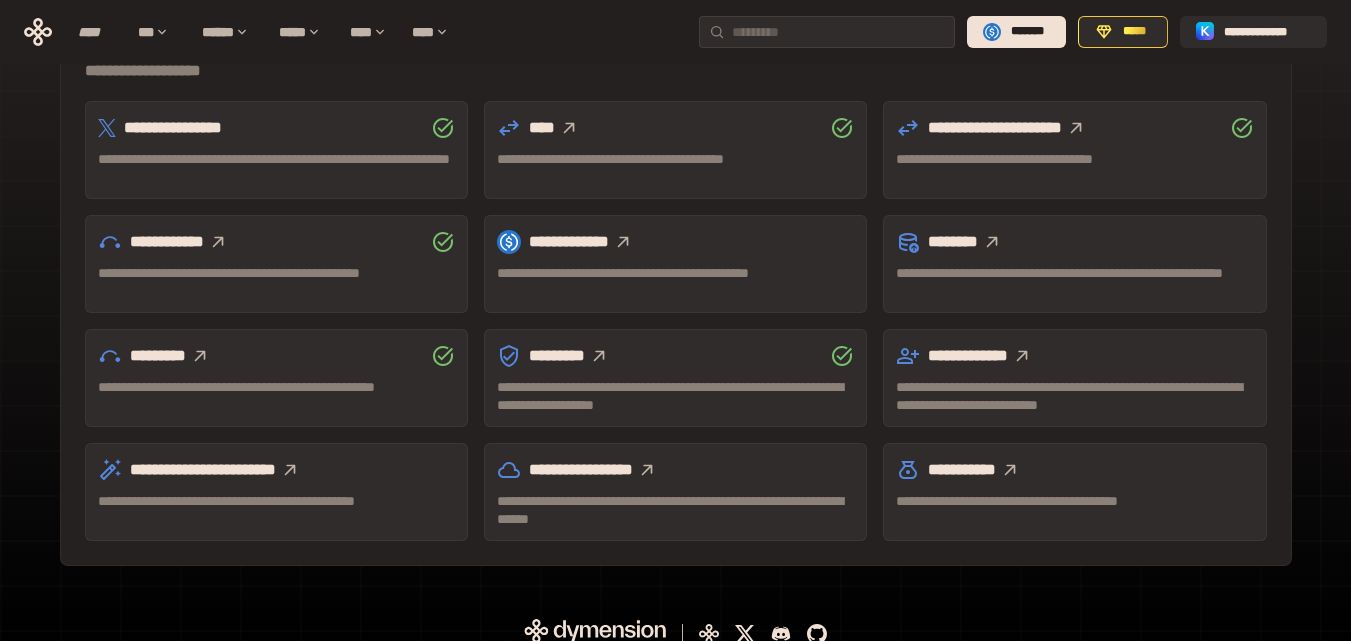 scroll, scrollTop: 647, scrollLeft: 0, axis: vertical 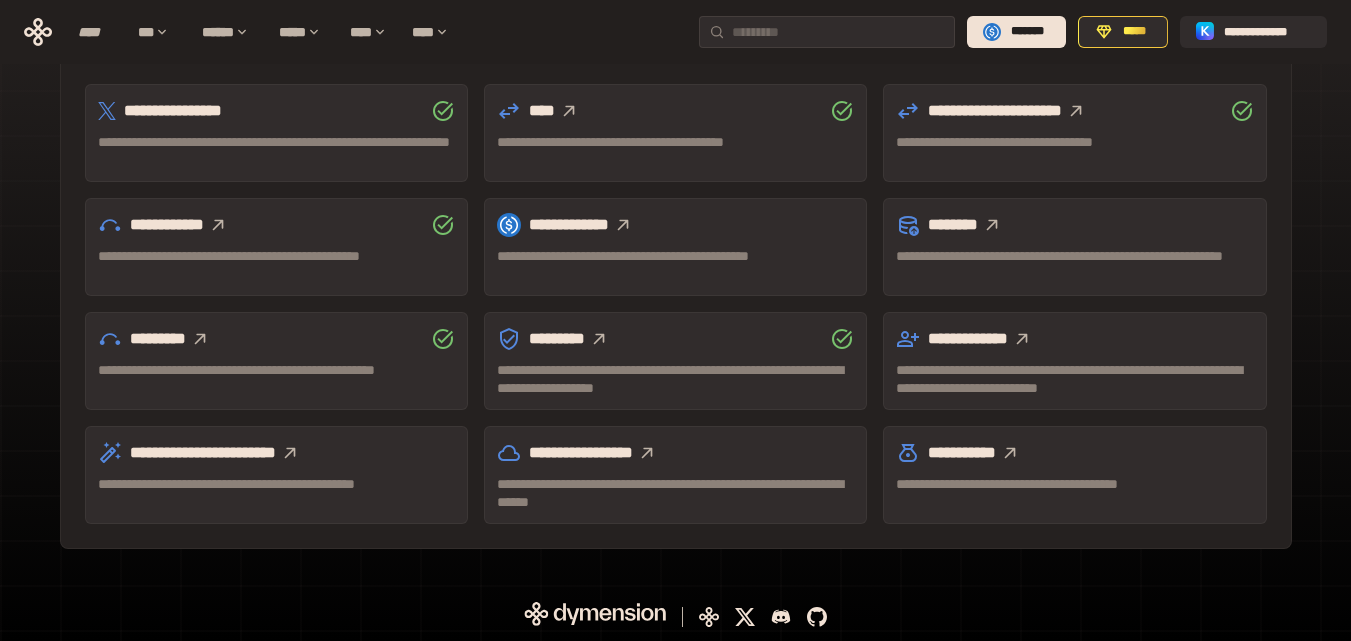 click 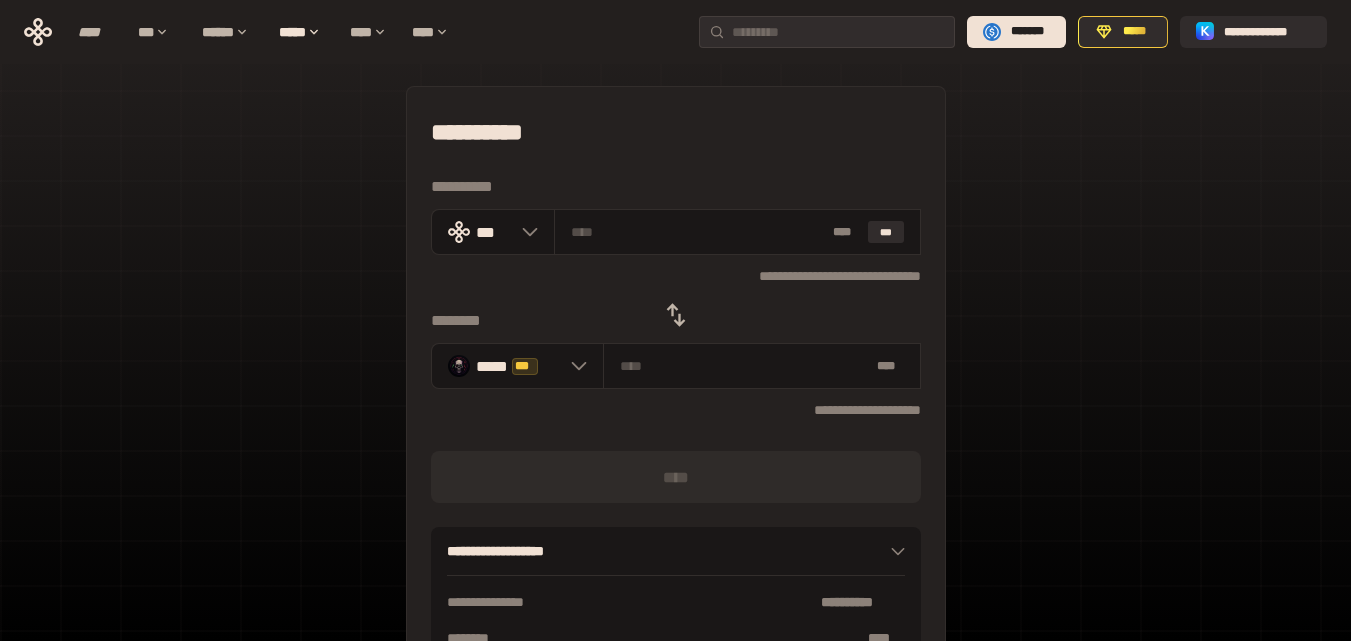 scroll, scrollTop: 0, scrollLeft: 0, axis: both 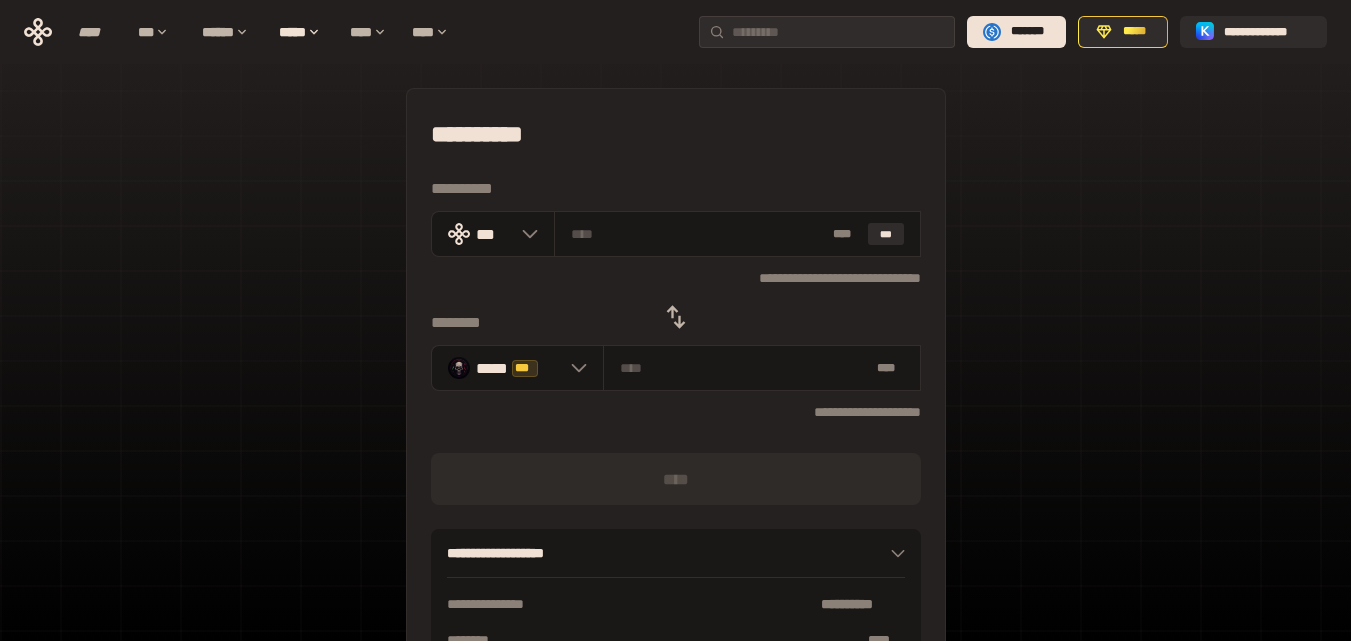 click 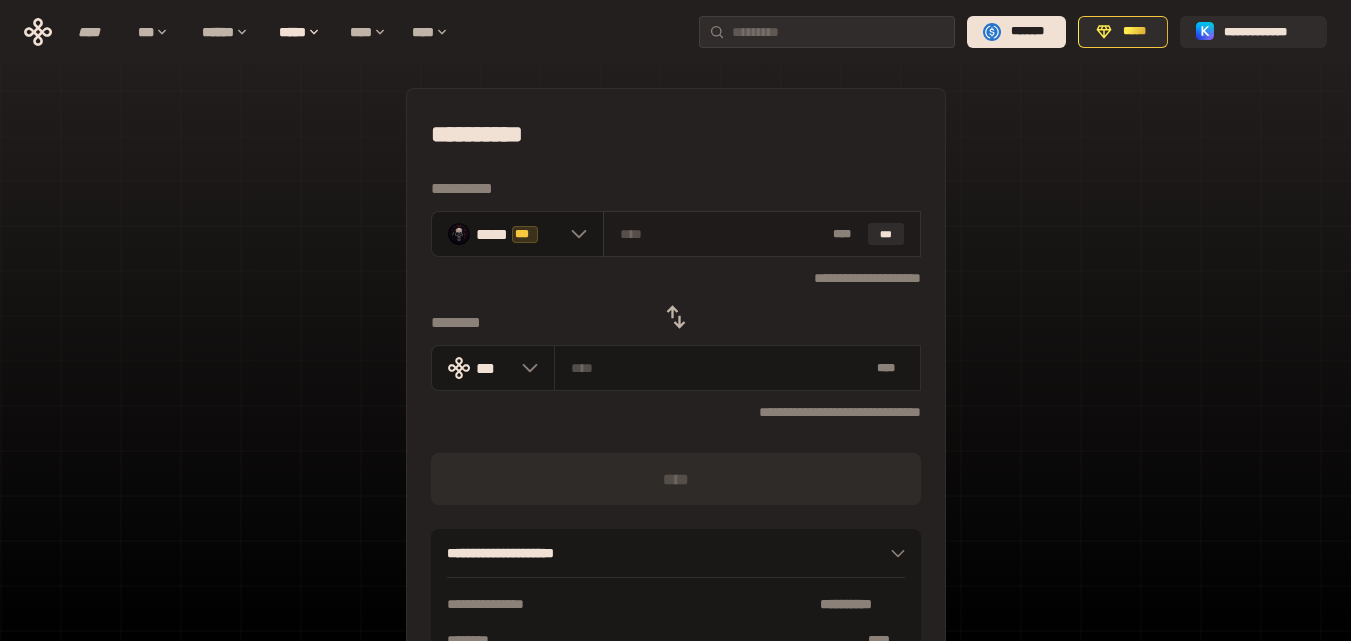 click at bounding box center [722, 234] 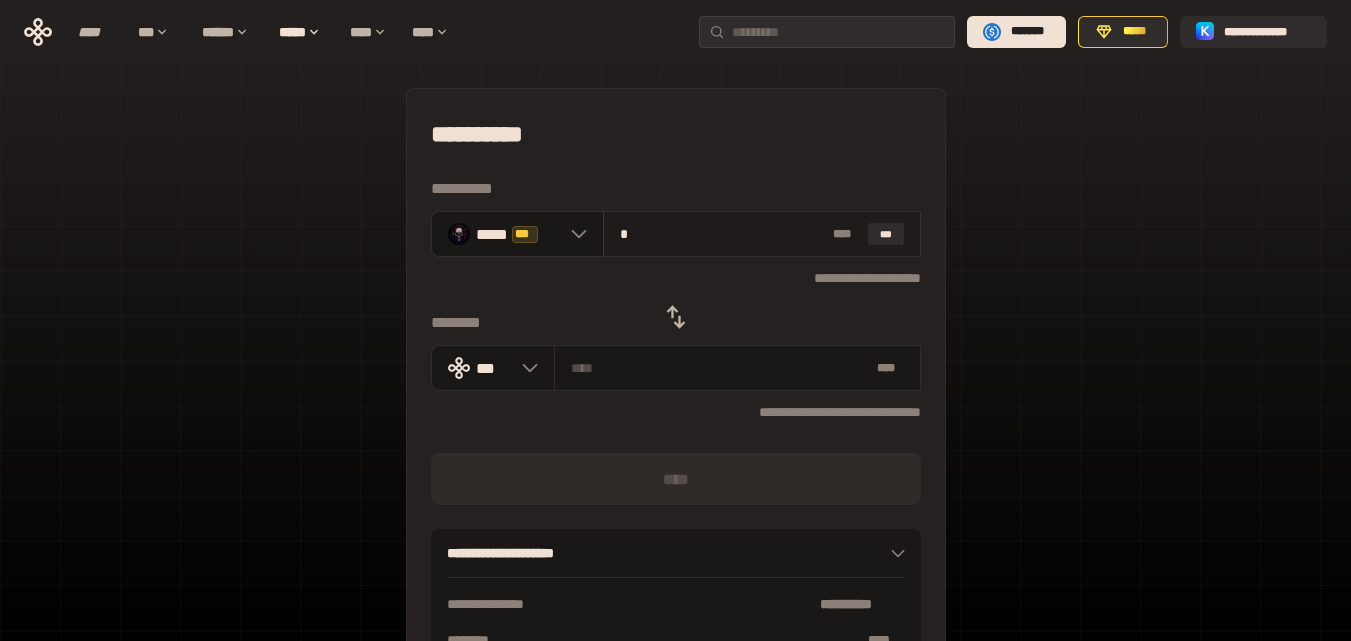 type on "**********" 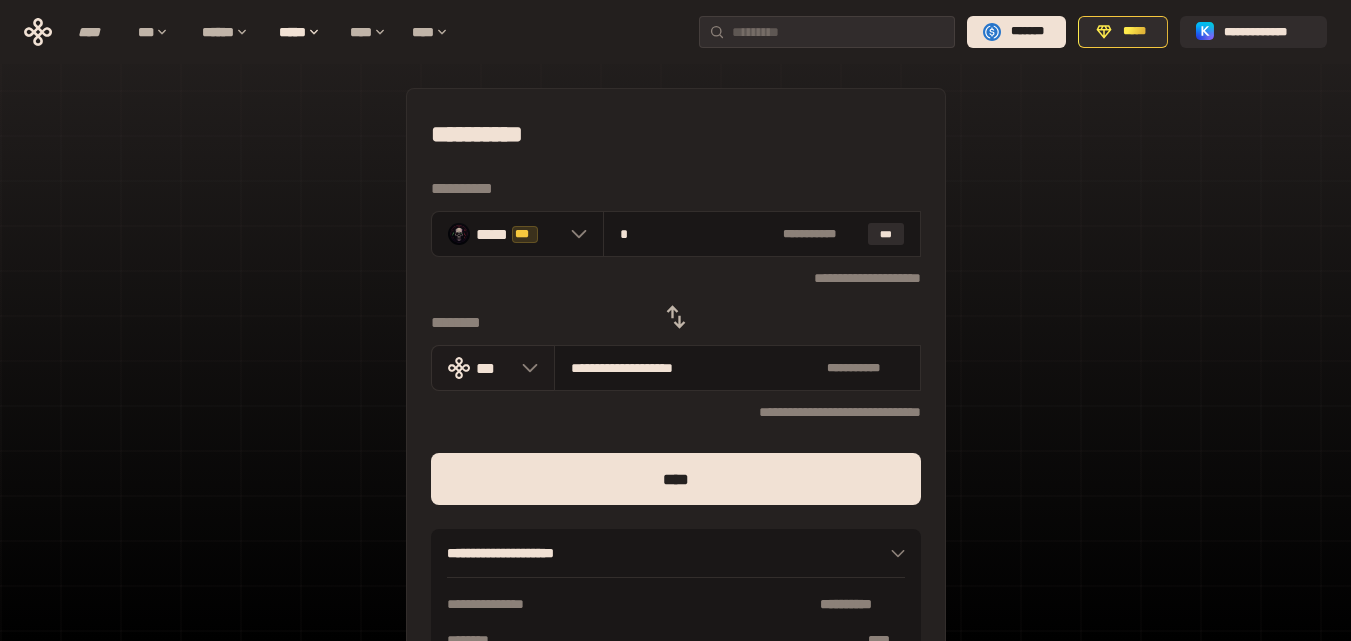 type on "*" 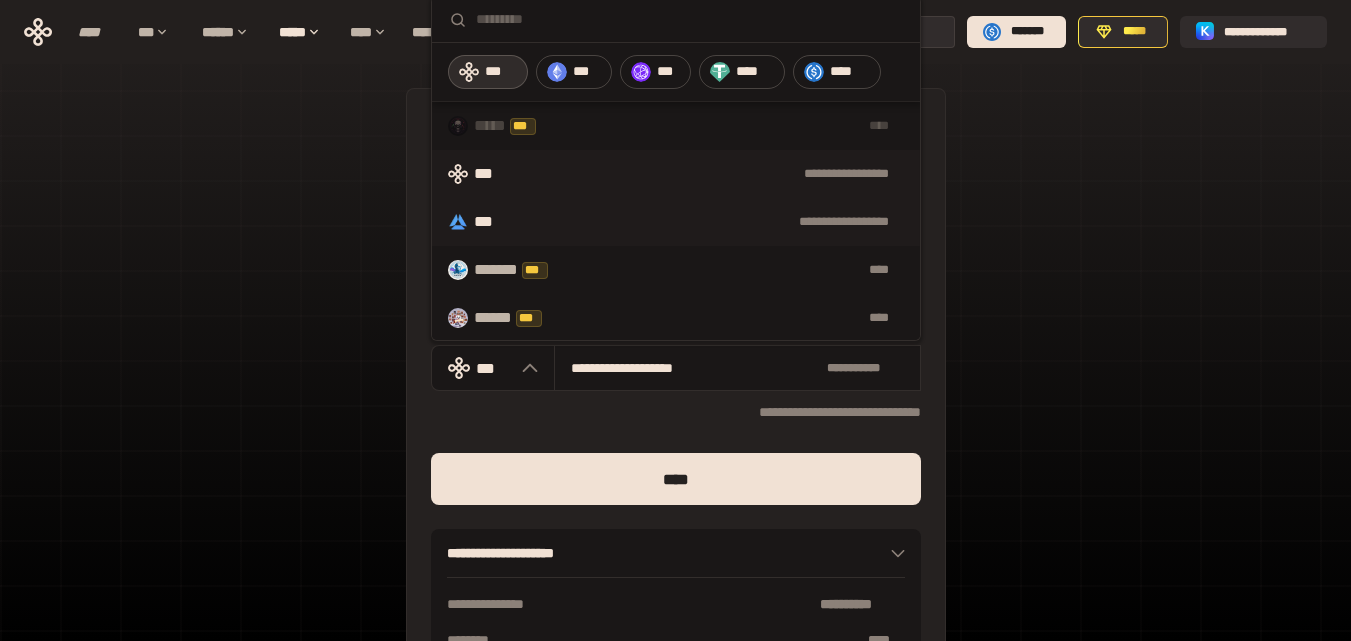 click on "***" at bounding box center [489, 222] 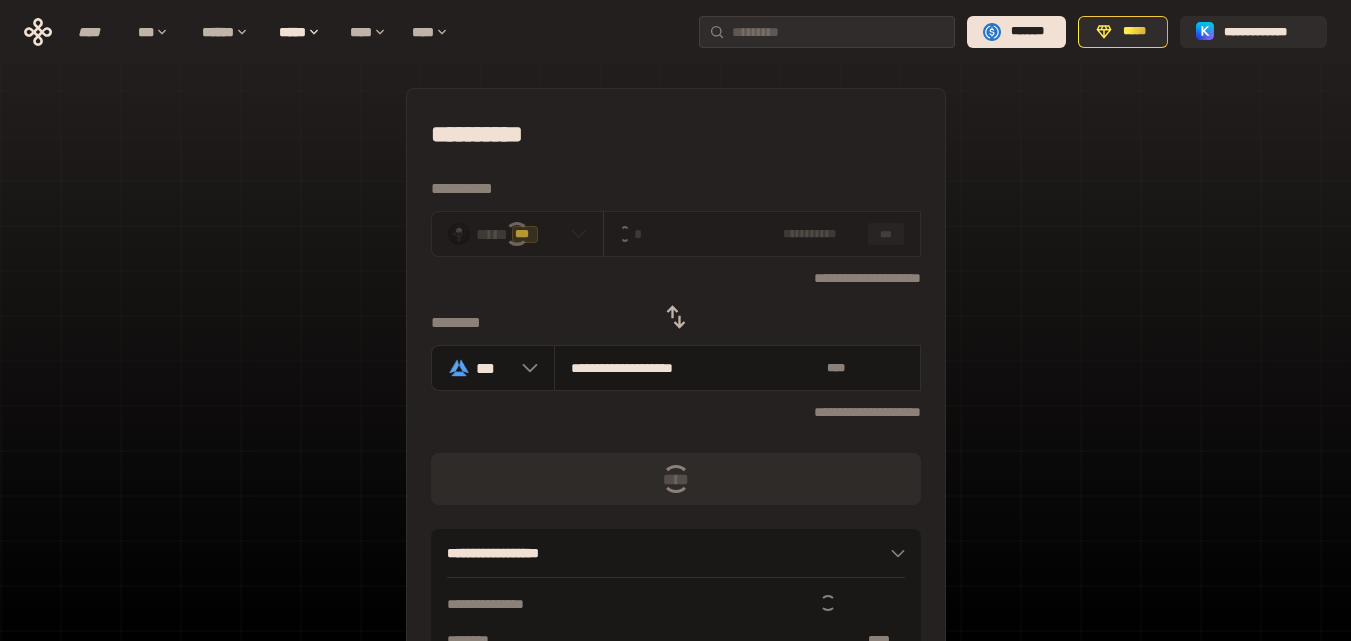 type 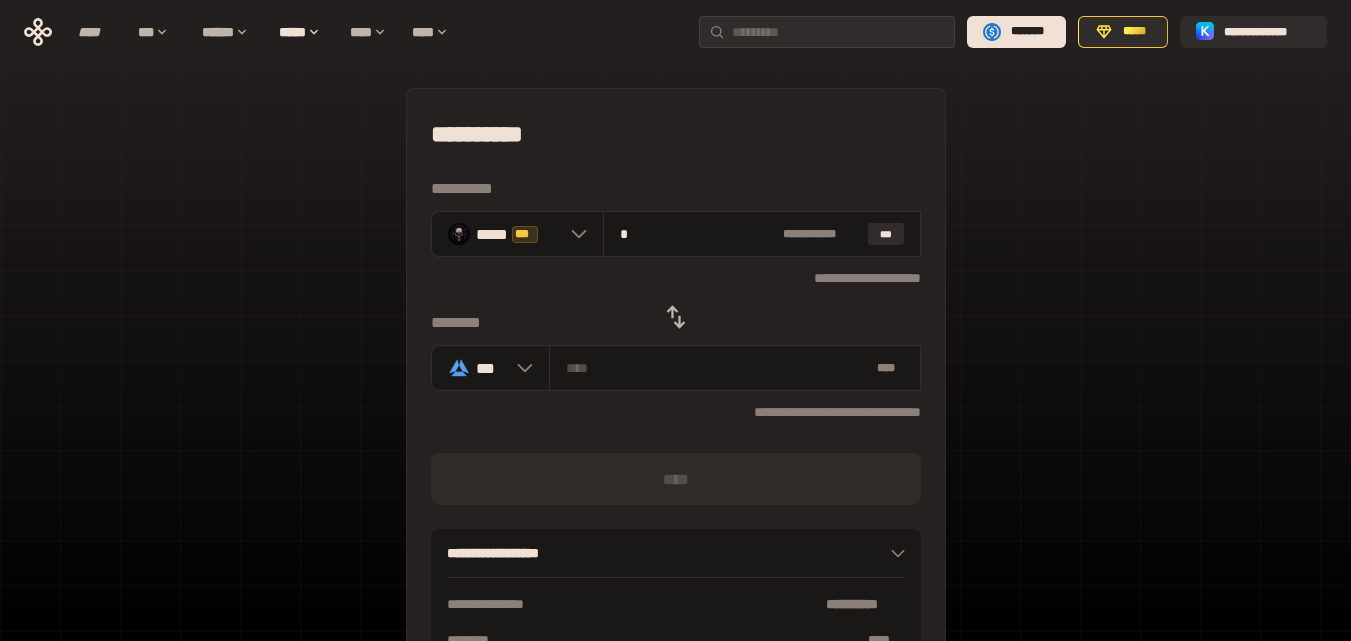 click 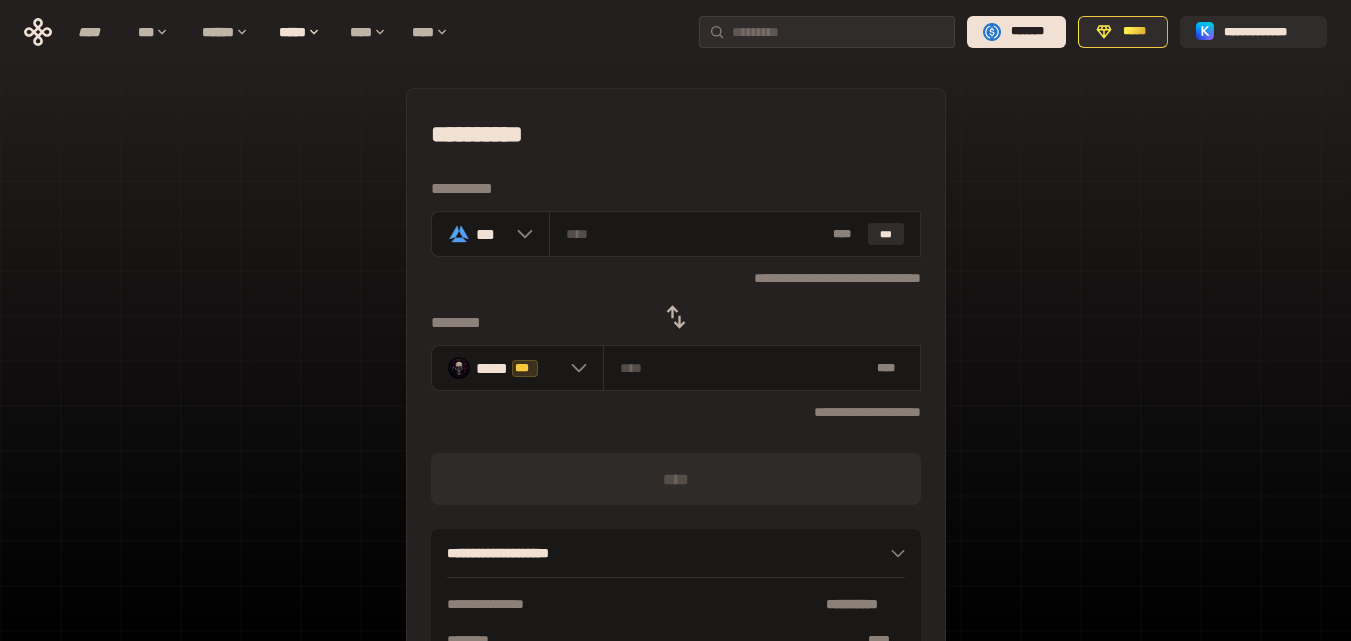click 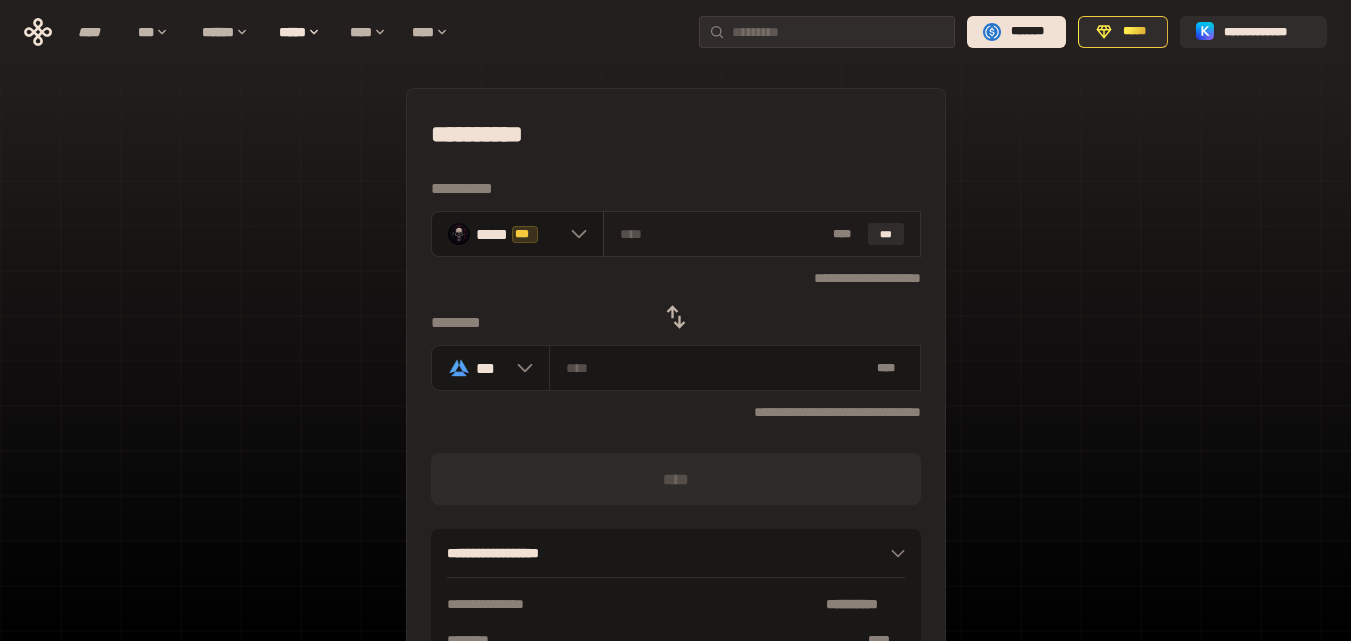 drag, startPoint x: 628, startPoint y: 233, endPoint x: 662, endPoint y: 245, distance: 36.05551 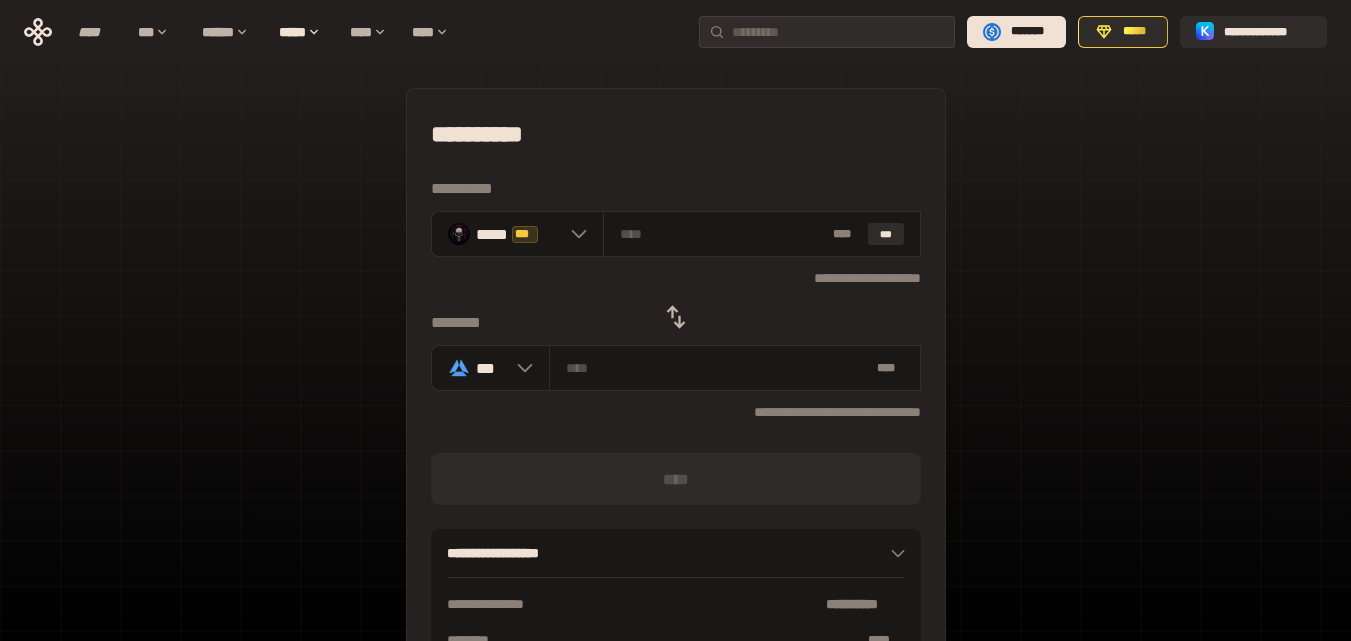 type on "*" 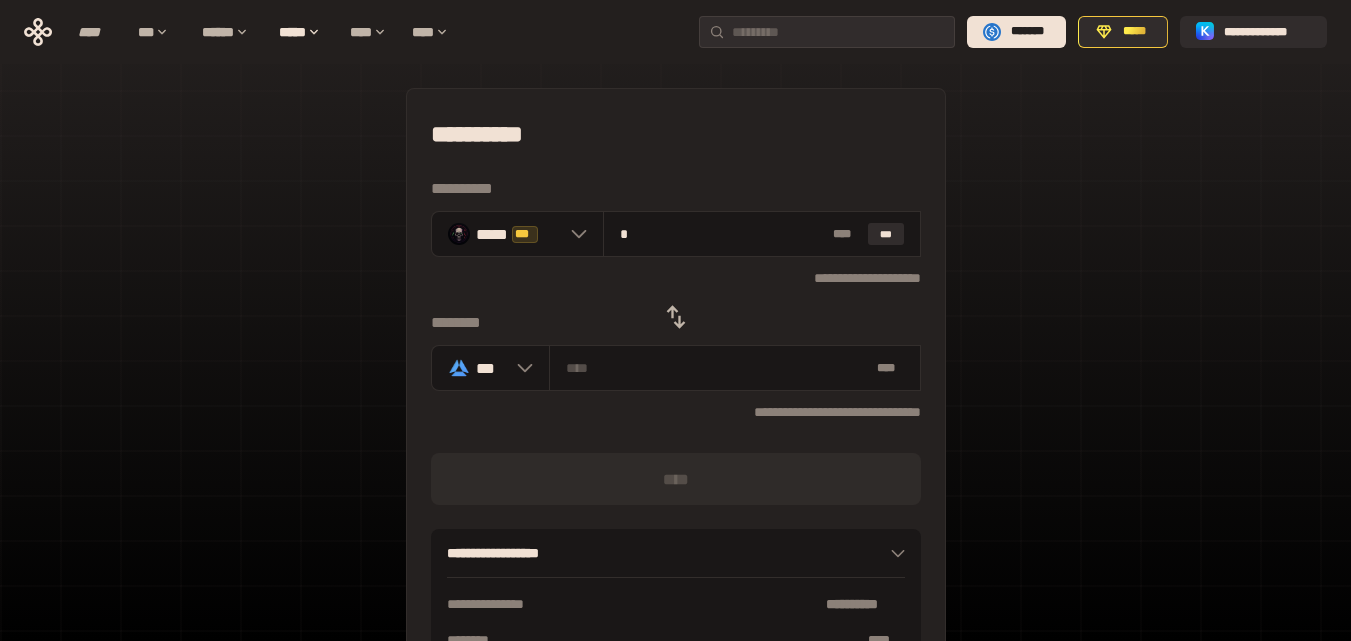 type on "**********" 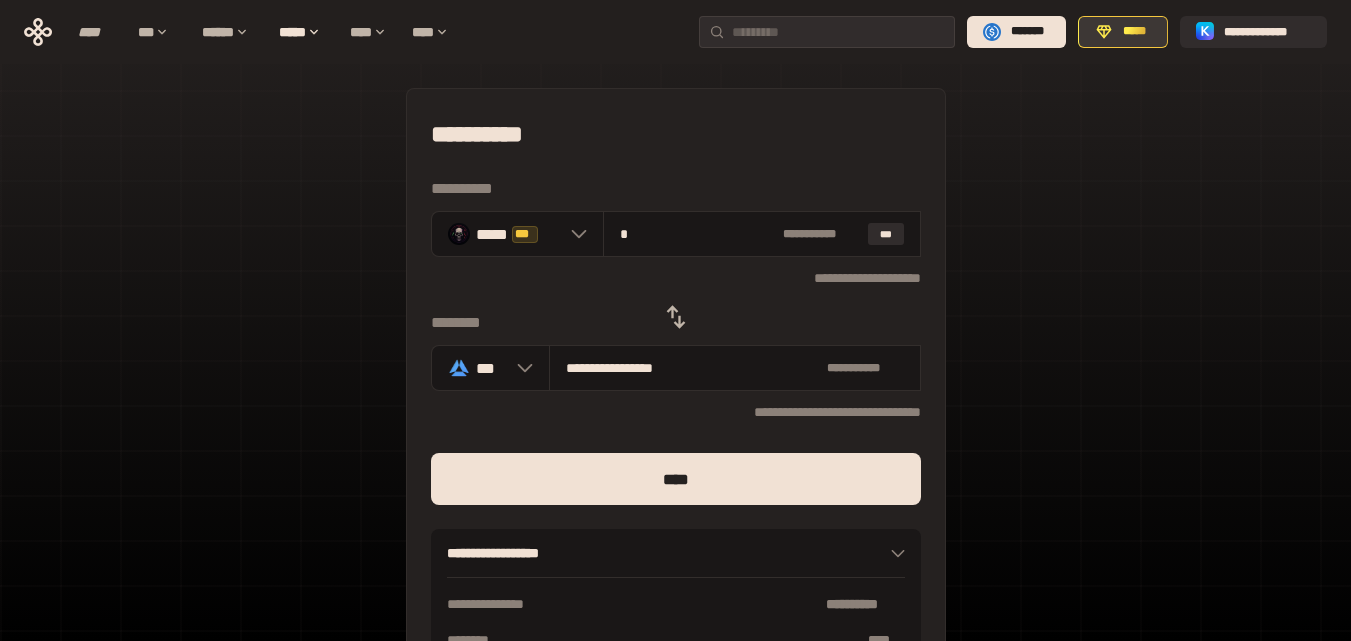 type on "*" 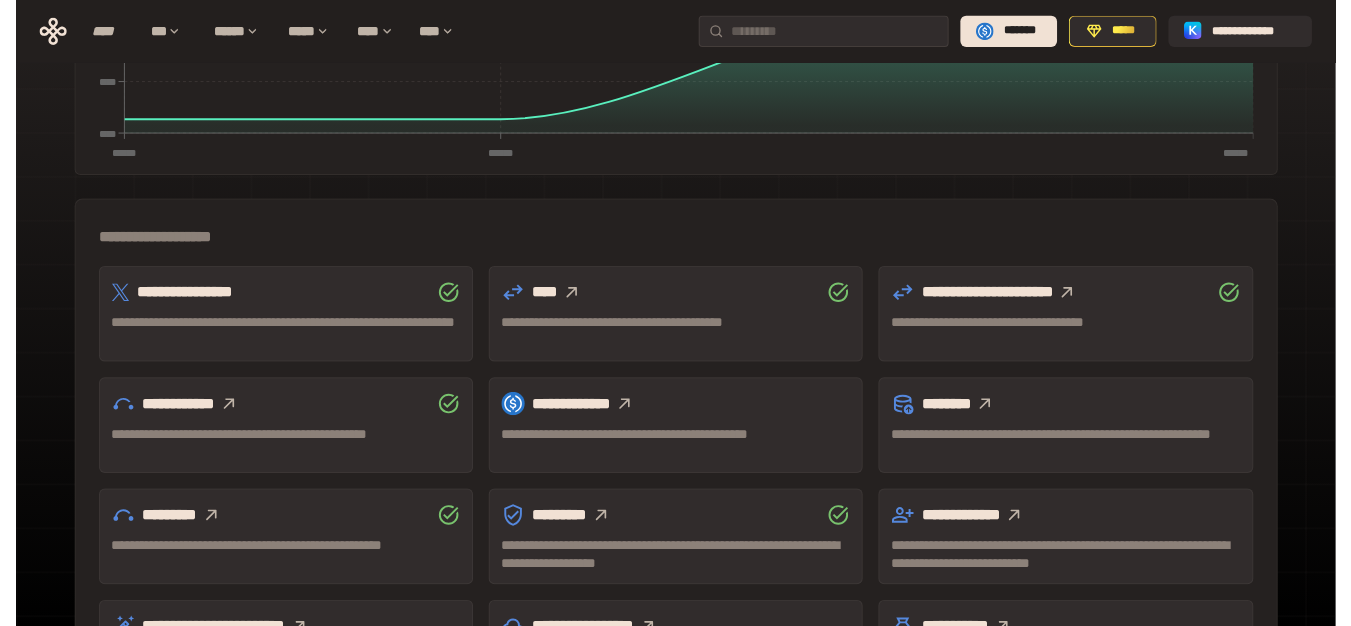 scroll, scrollTop: 500, scrollLeft: 0, axis: vertical 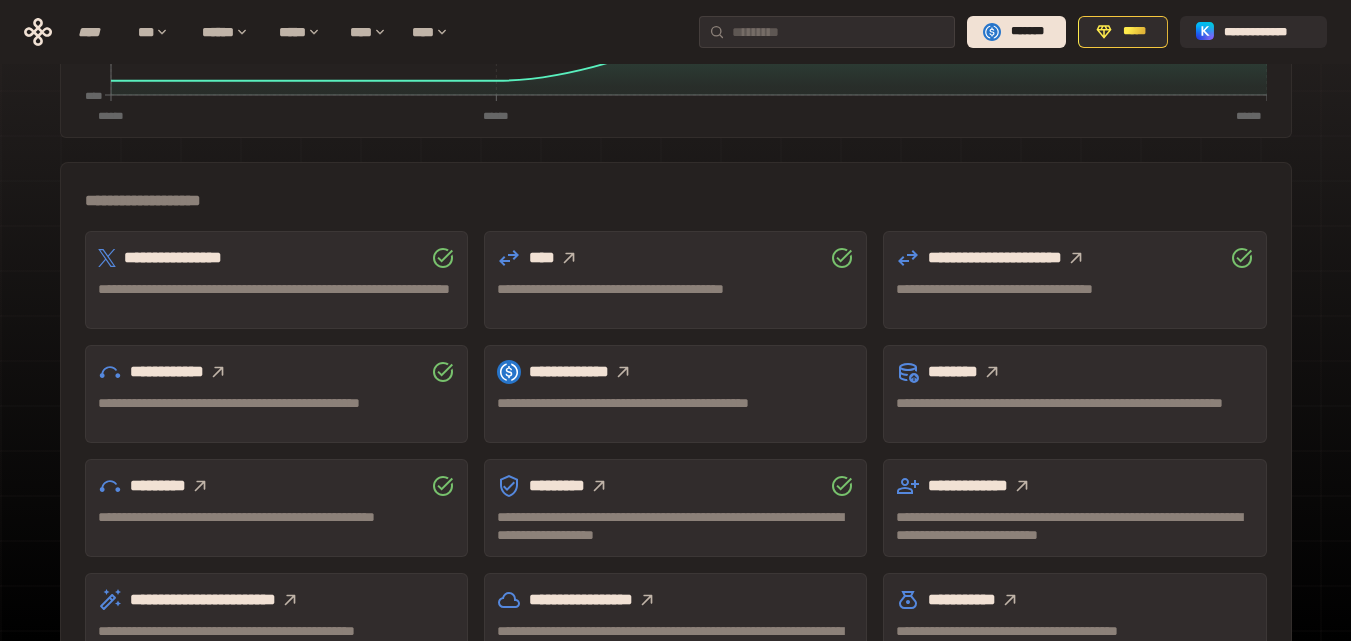 click 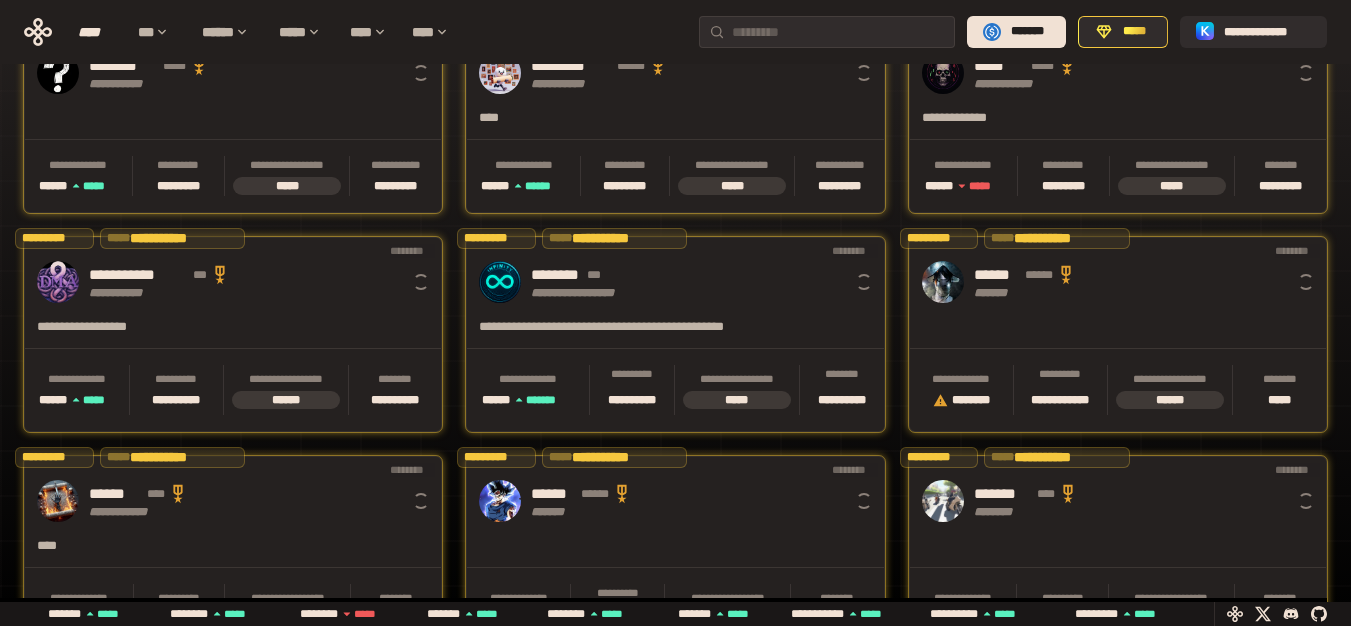 scroll, scrollTop: 0, scrollLeft: 16, axis: horizontal 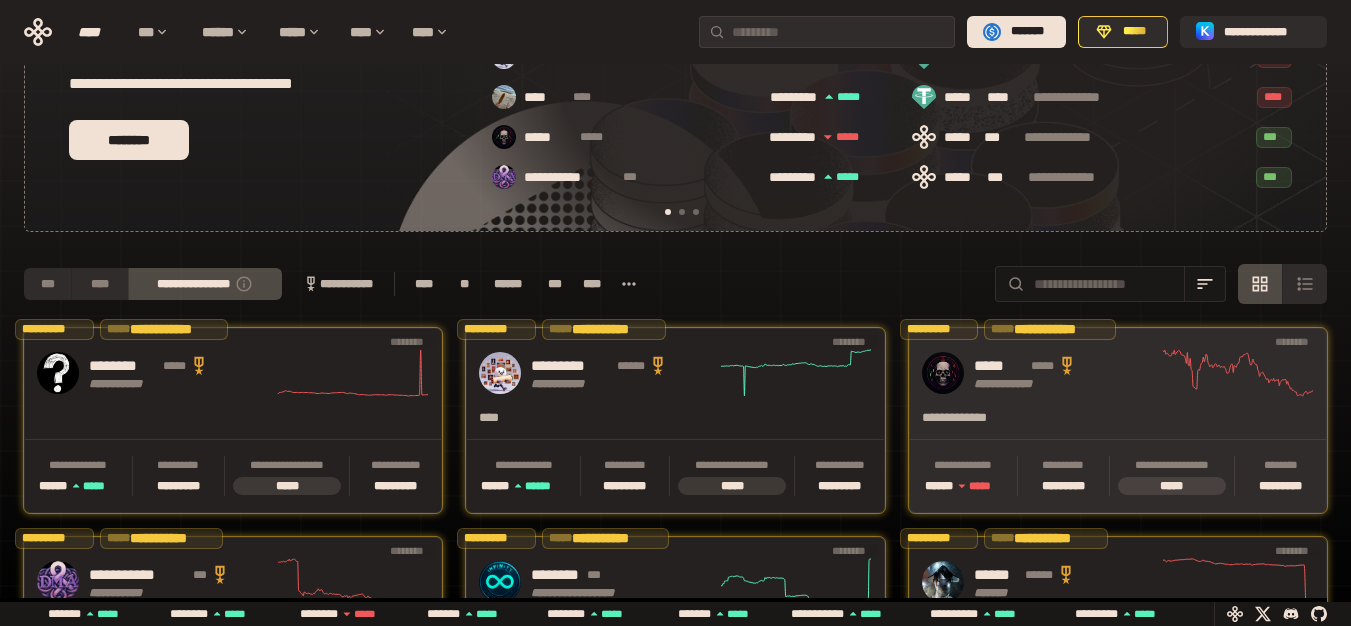 click on "*****" at bounding box center [999, 366] 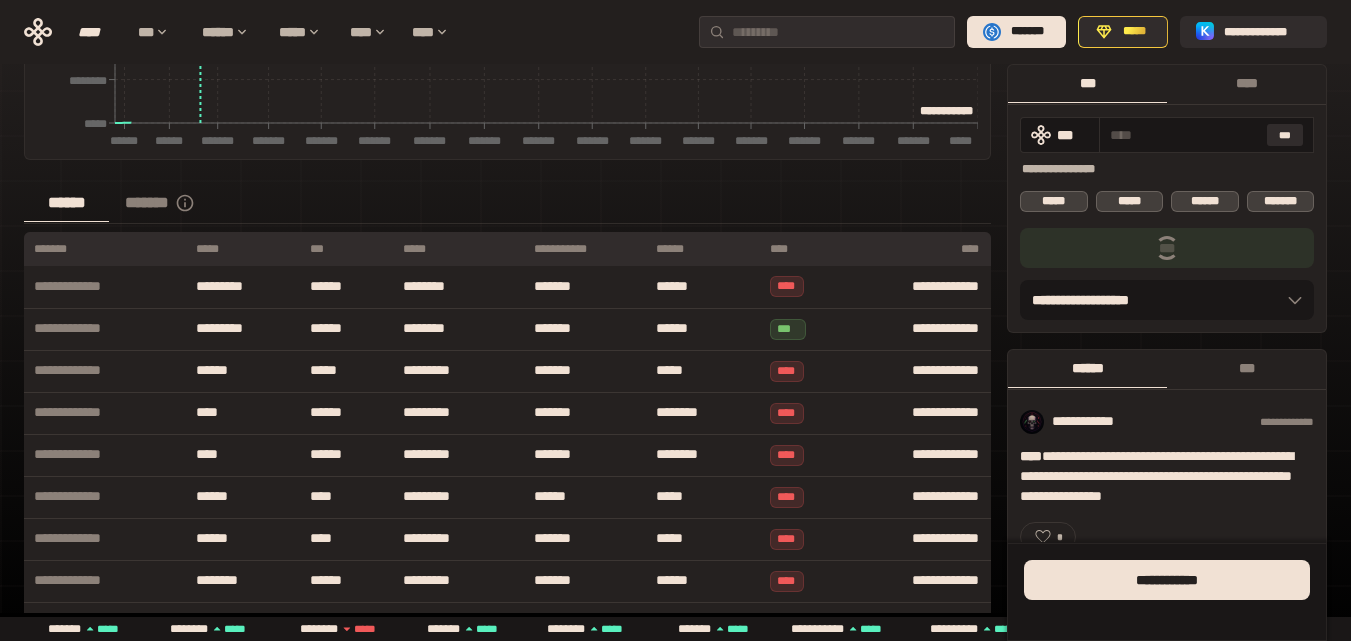 scroll, scrollTop: 1275, scrollLeft: 0, axis: vertical 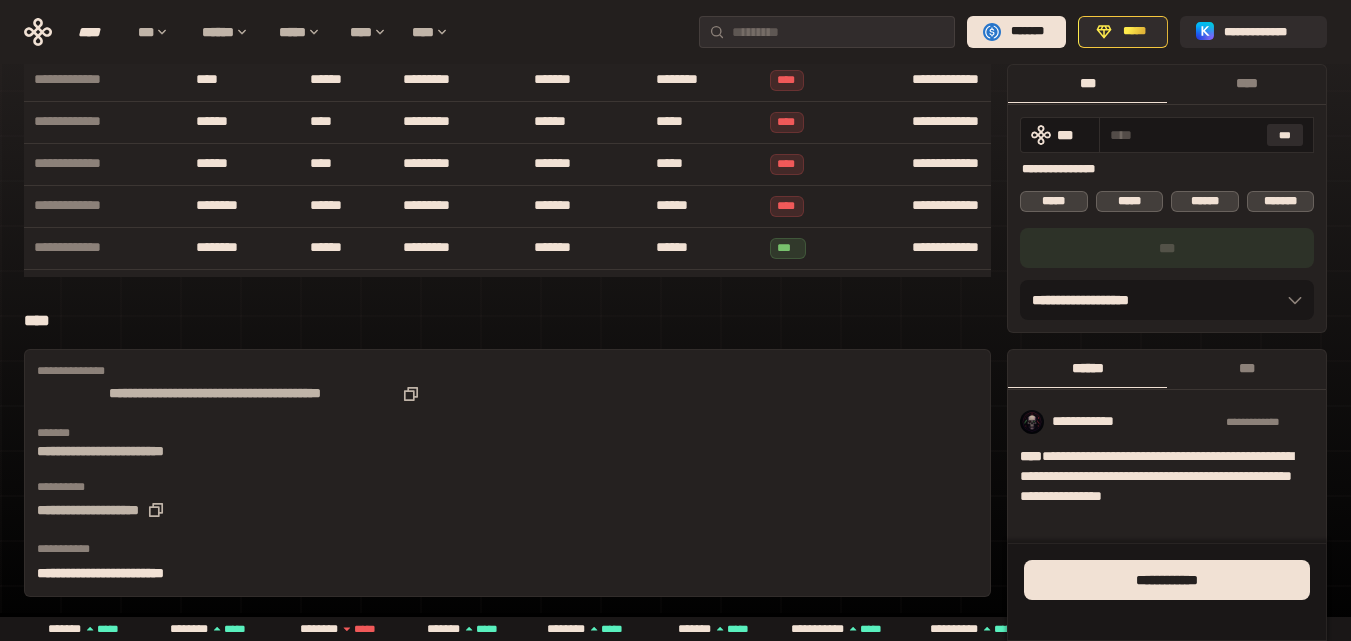 click on "********* *****" at bounding box center [1071, 169] 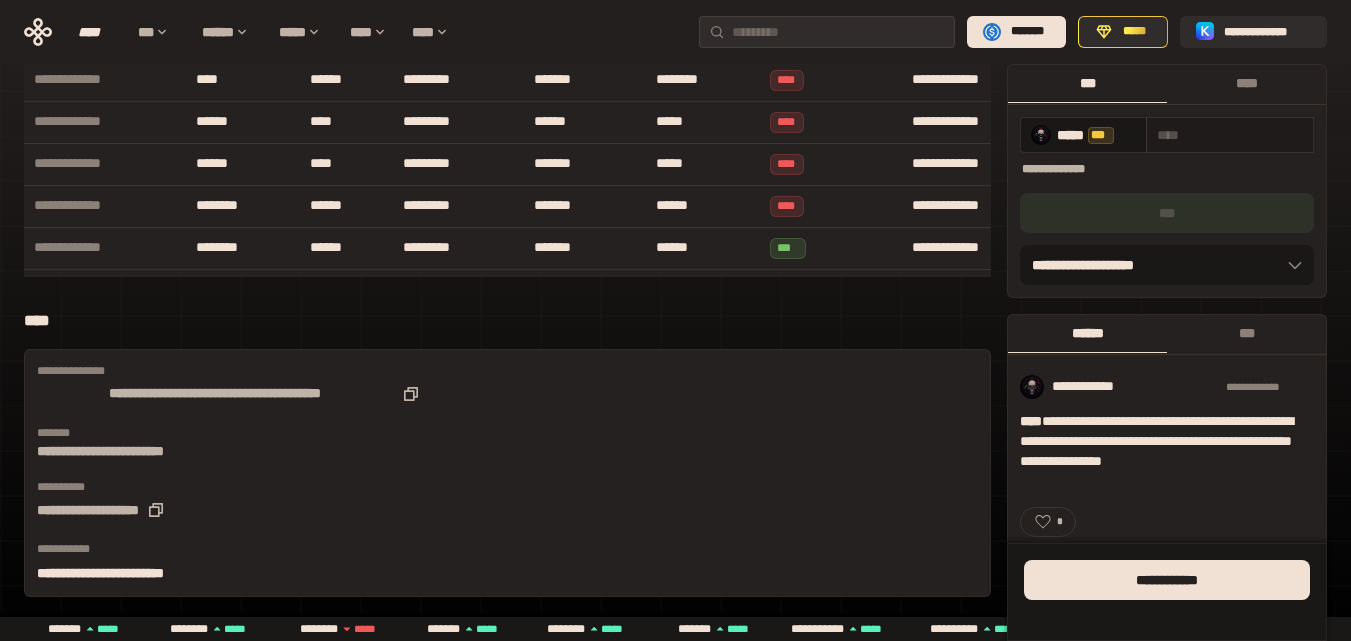 click at bounding box center (1230, 135) 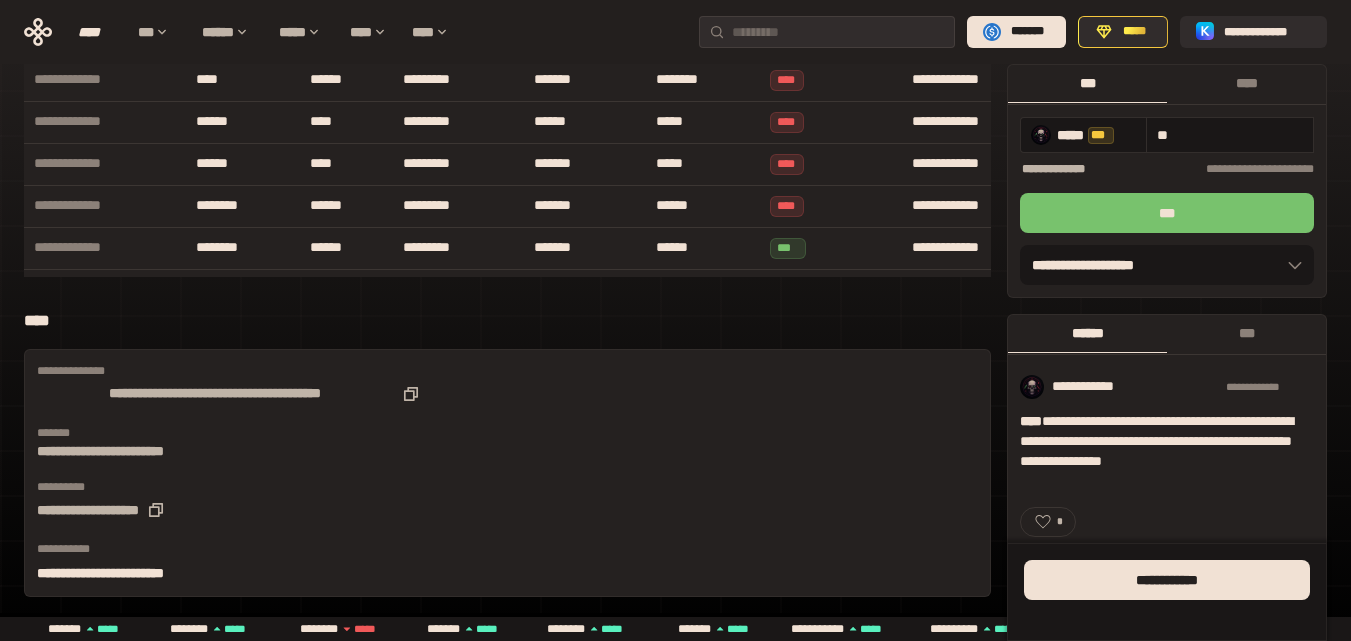 type on "**" 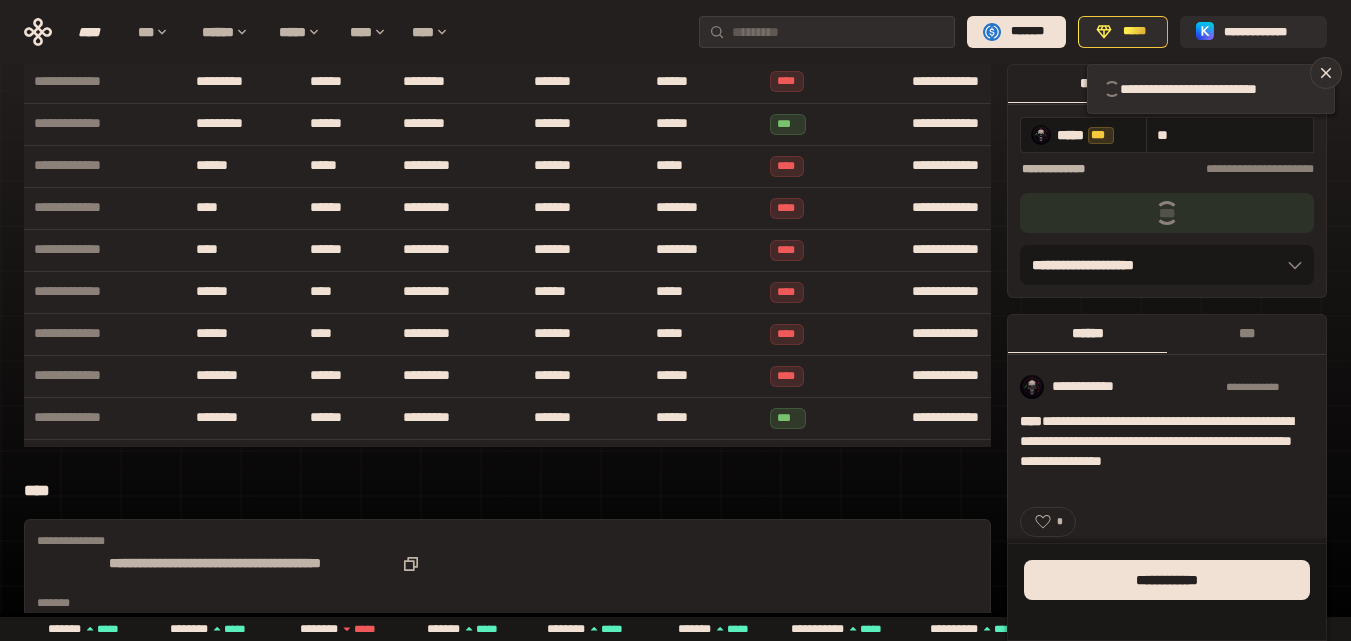 scroll, scrollTop: 775, scrollLeft: 0, axis: vertical 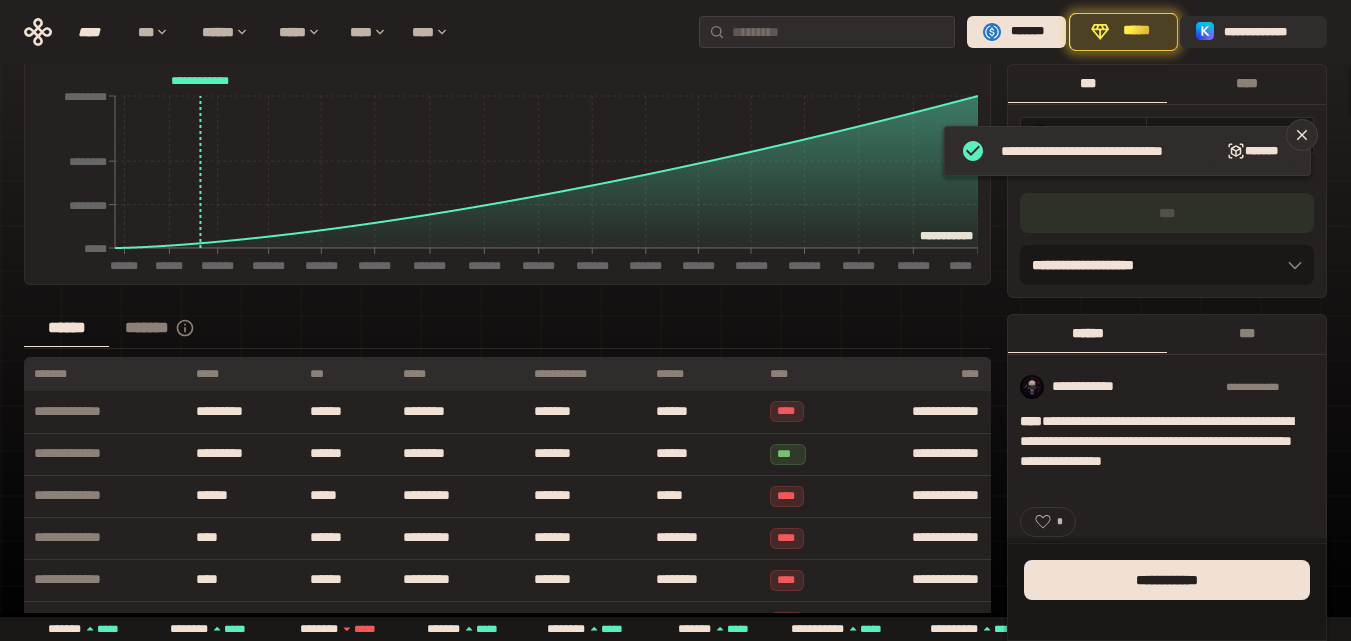 type 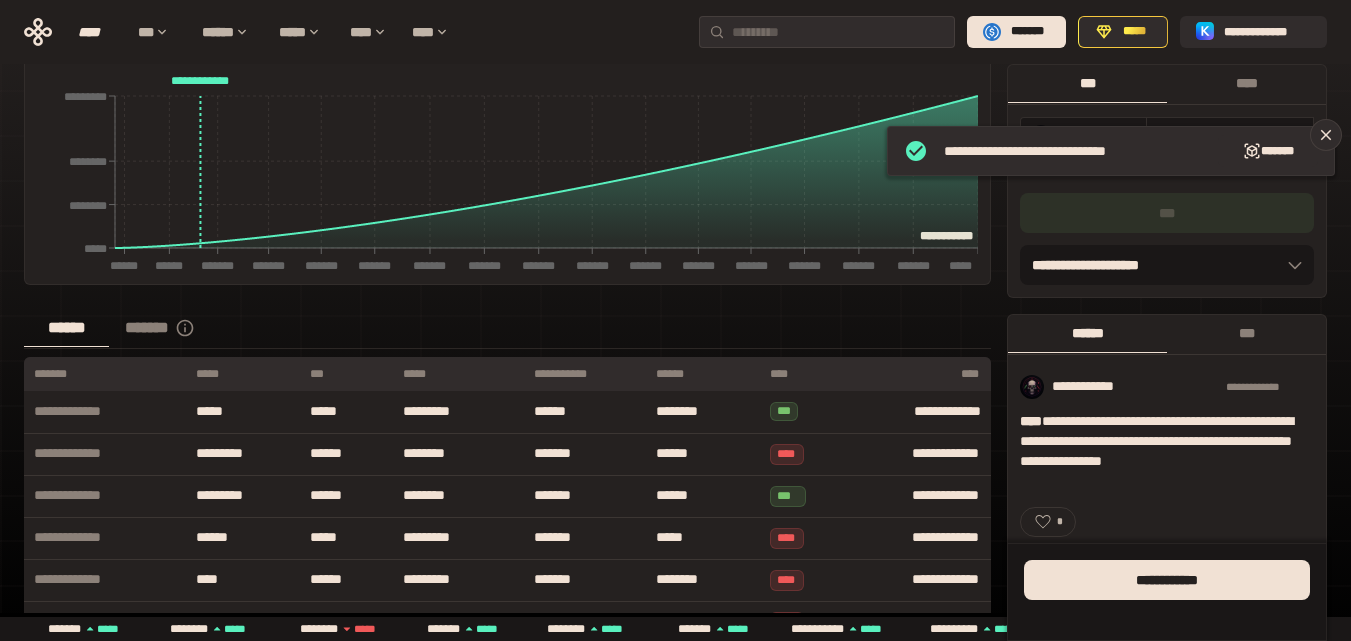 click 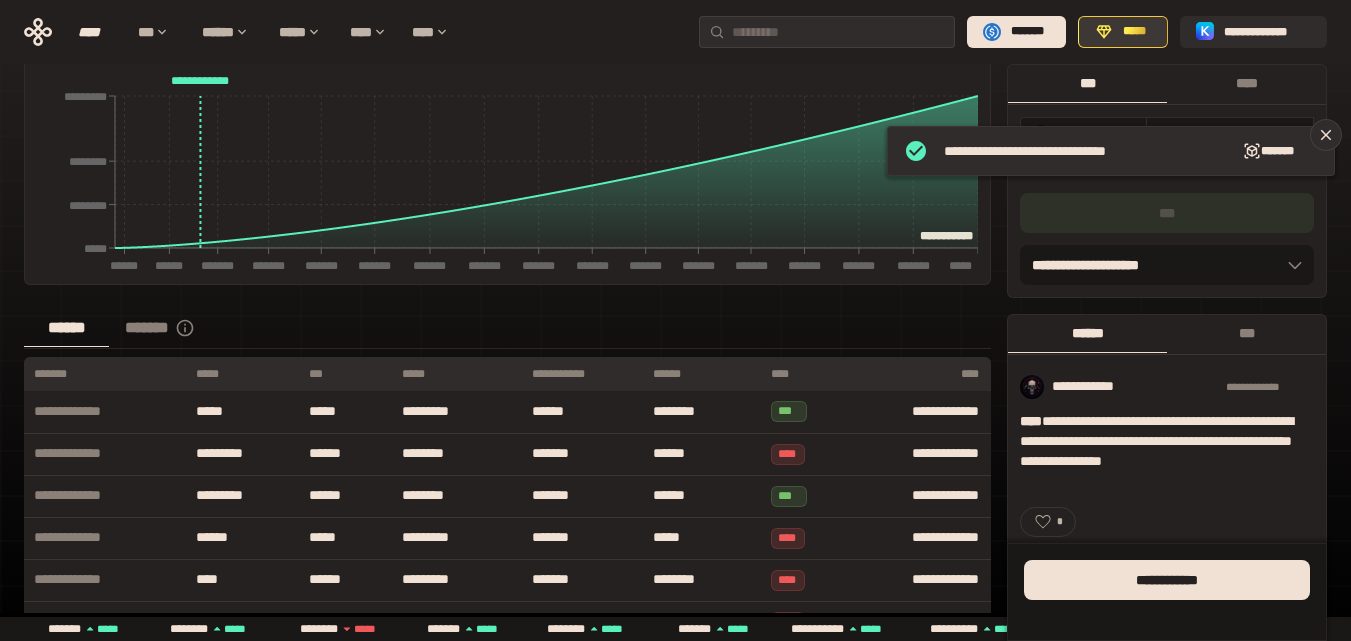 scroll, scrollTop: 500, scrollLeft: 0, axis: vertical 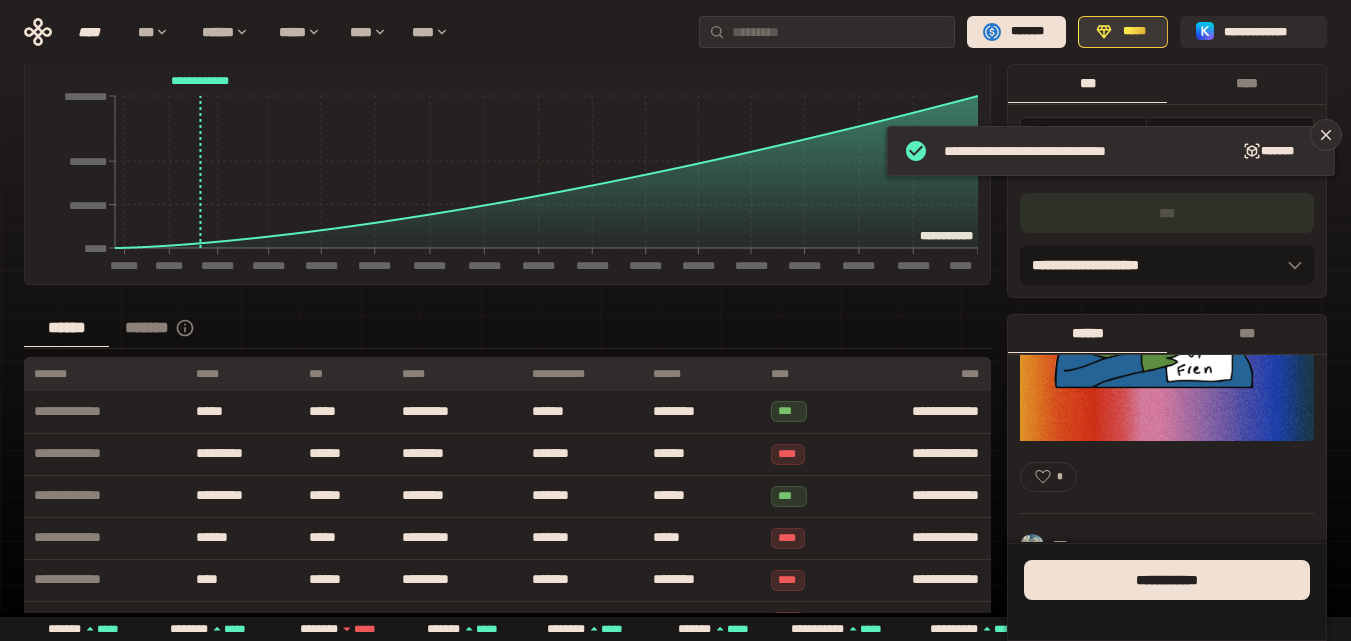 click on "*****" at bounding box center [1134, 32] 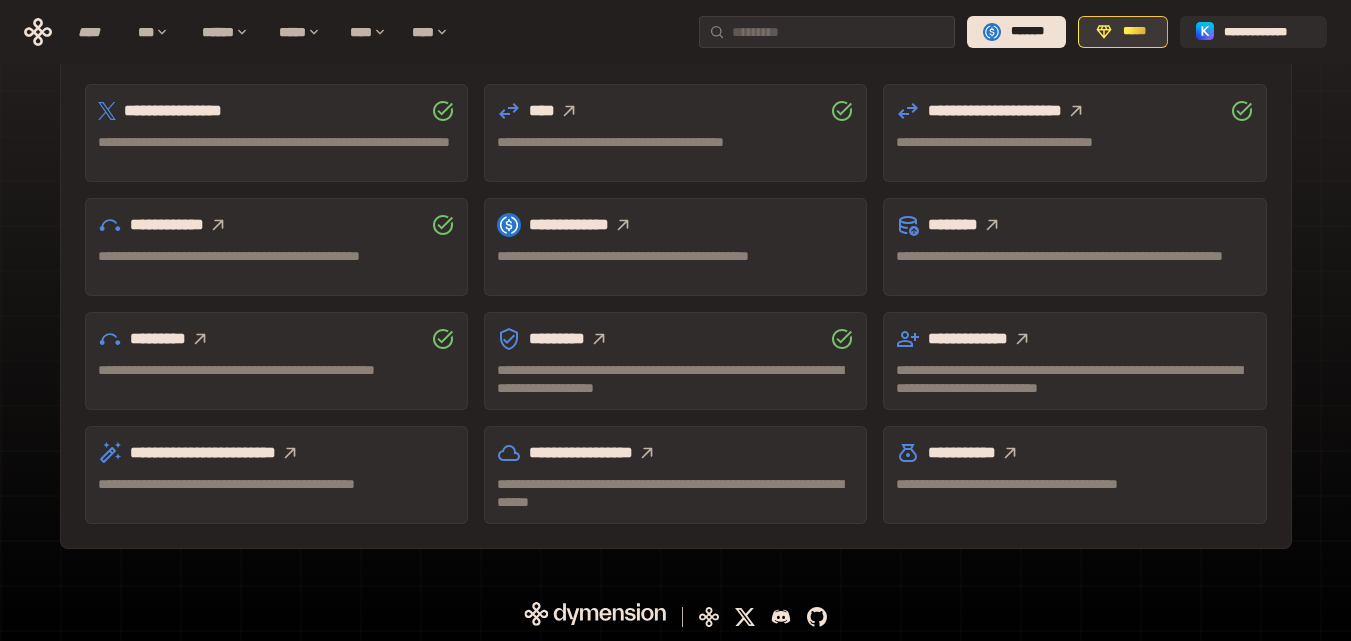 scroll, scrollTop: 647, scrollLeft: 0, axis: vertical 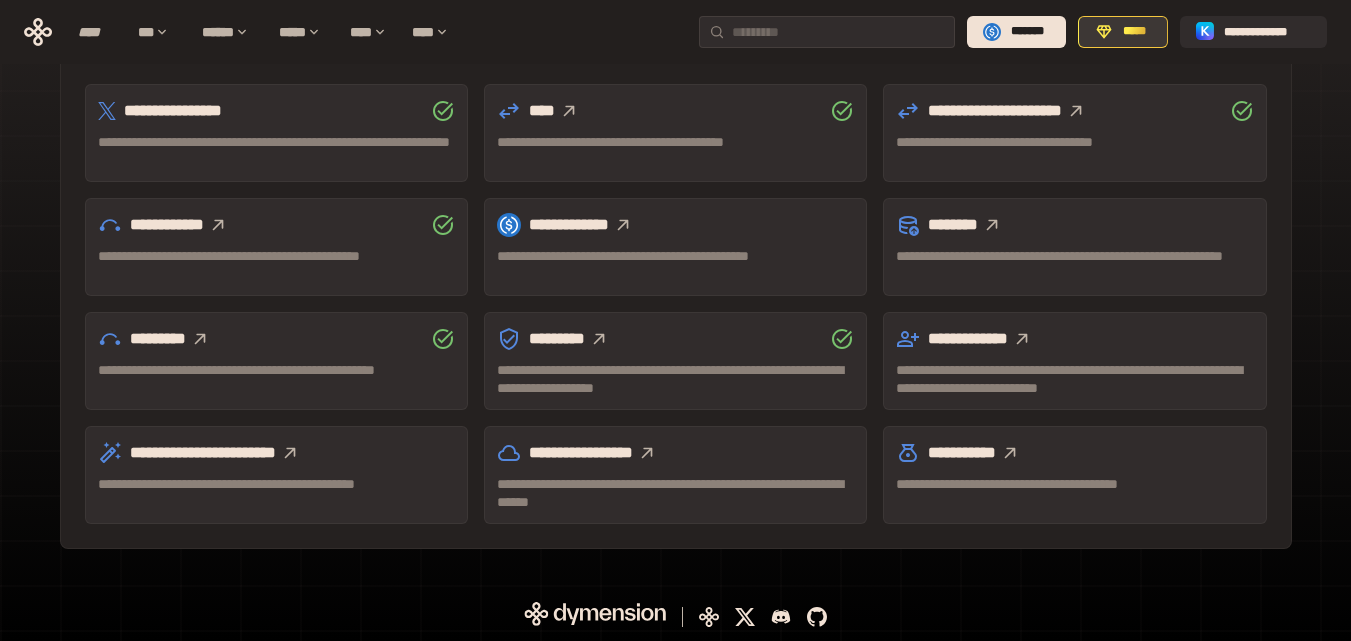 click on "*****" at bounding box center (1134, 32) 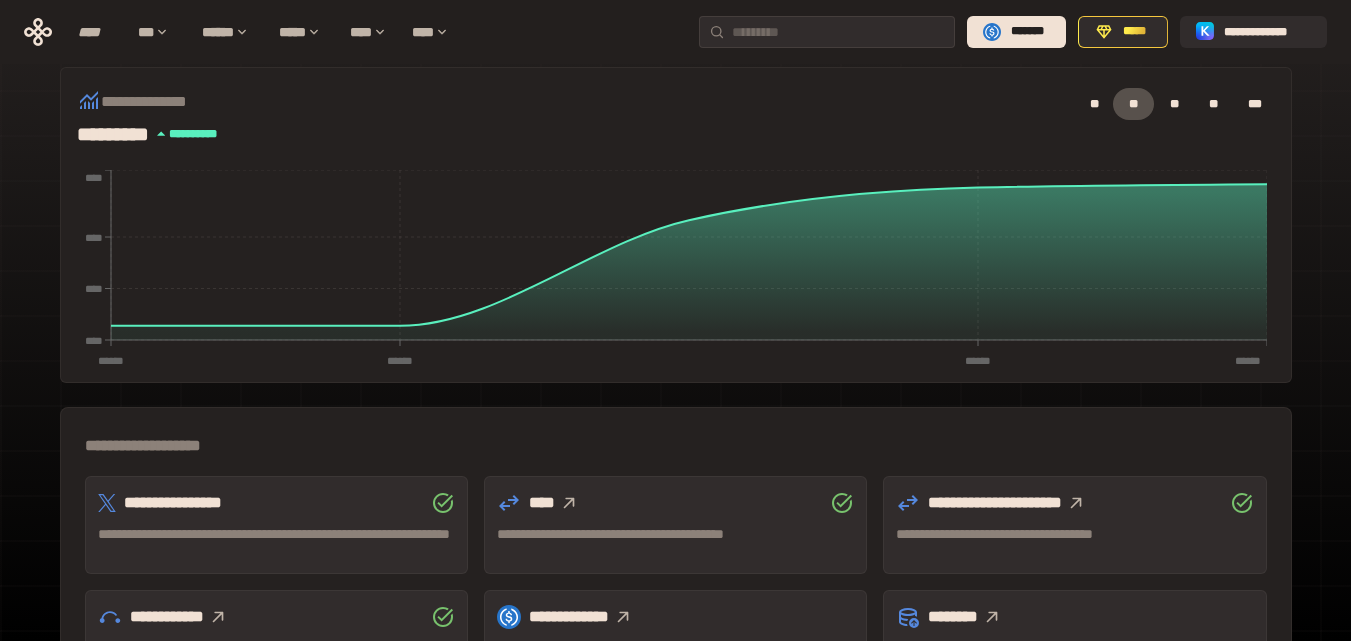 scroll, scrollTop: 300, scrollLeft: 0, axis: vertical 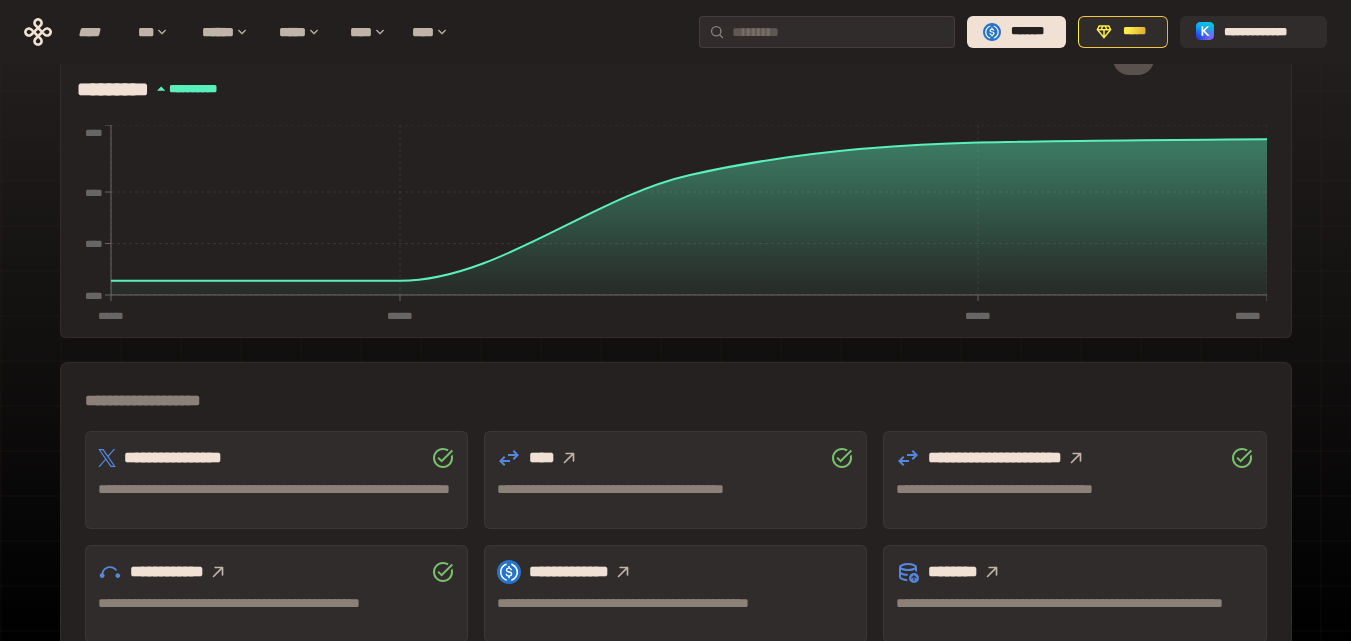 click 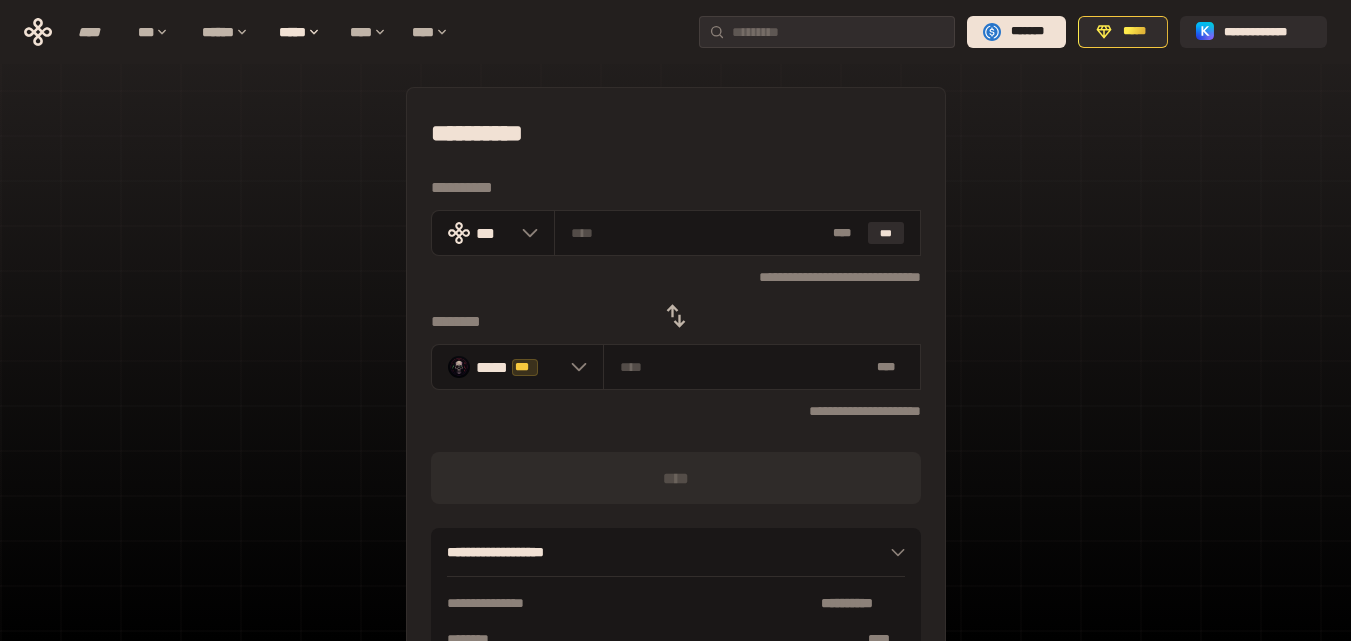 scroll, scrollTop: 0, scrollLeft: 0, axis: both 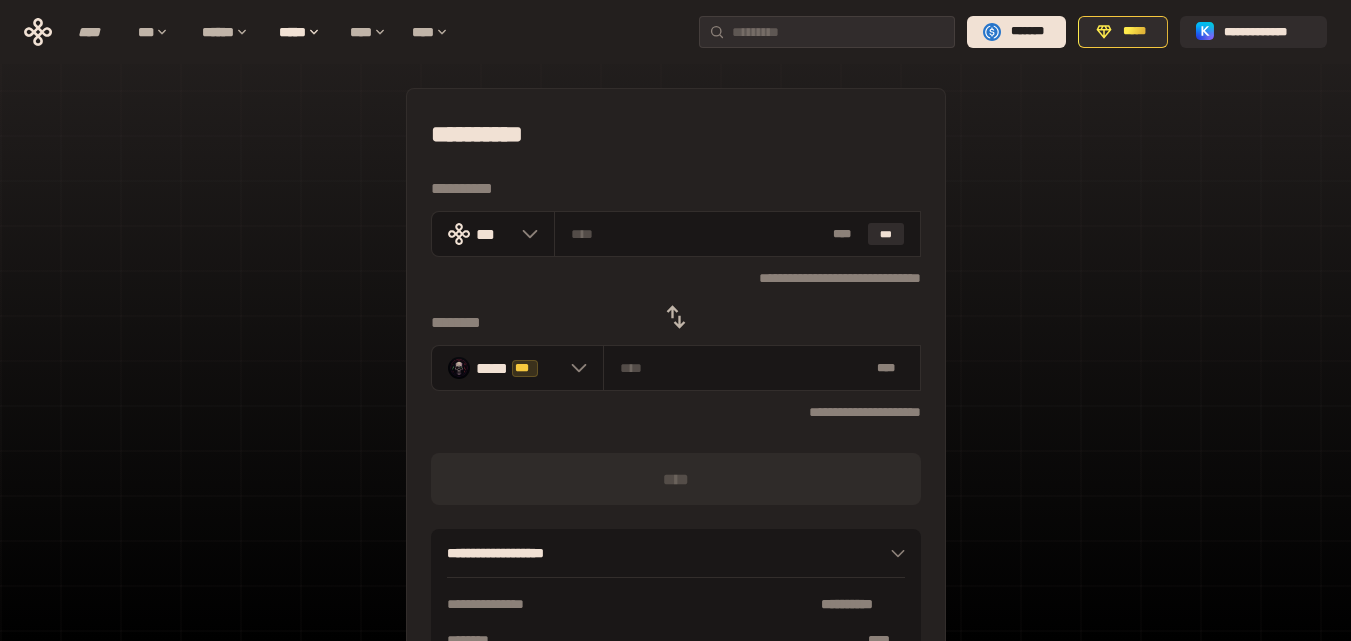 click 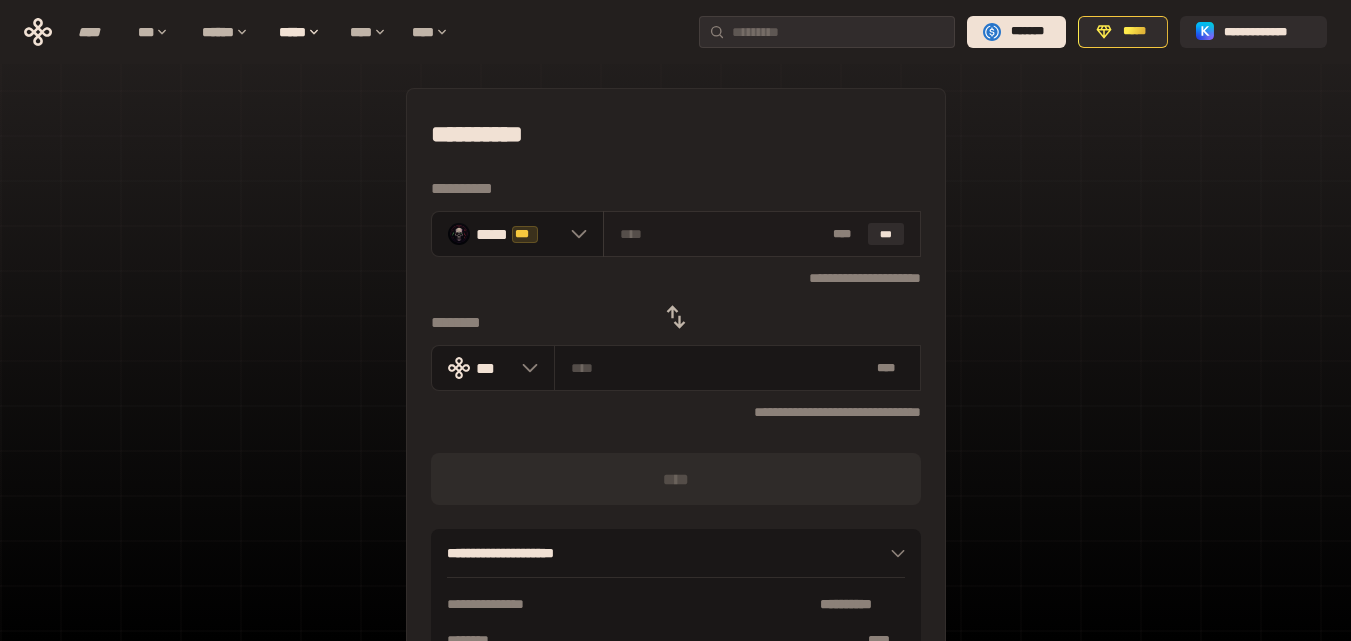 click at bounding box center [722, 234] 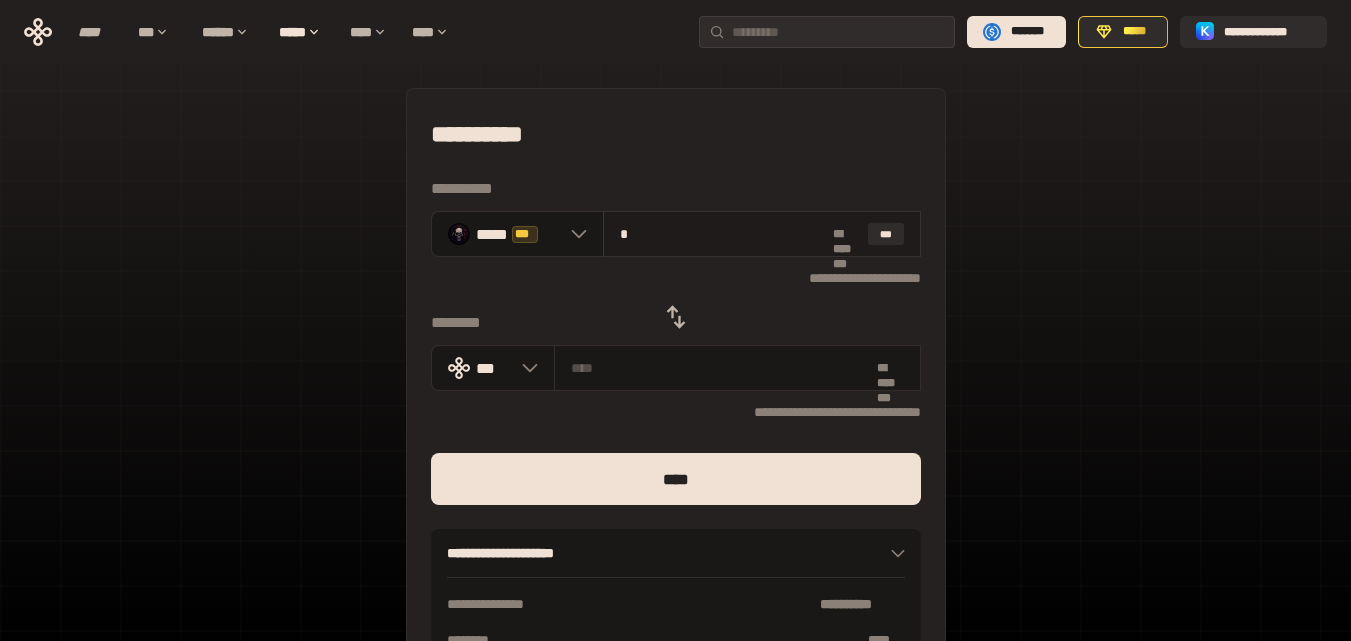 type on "**********" 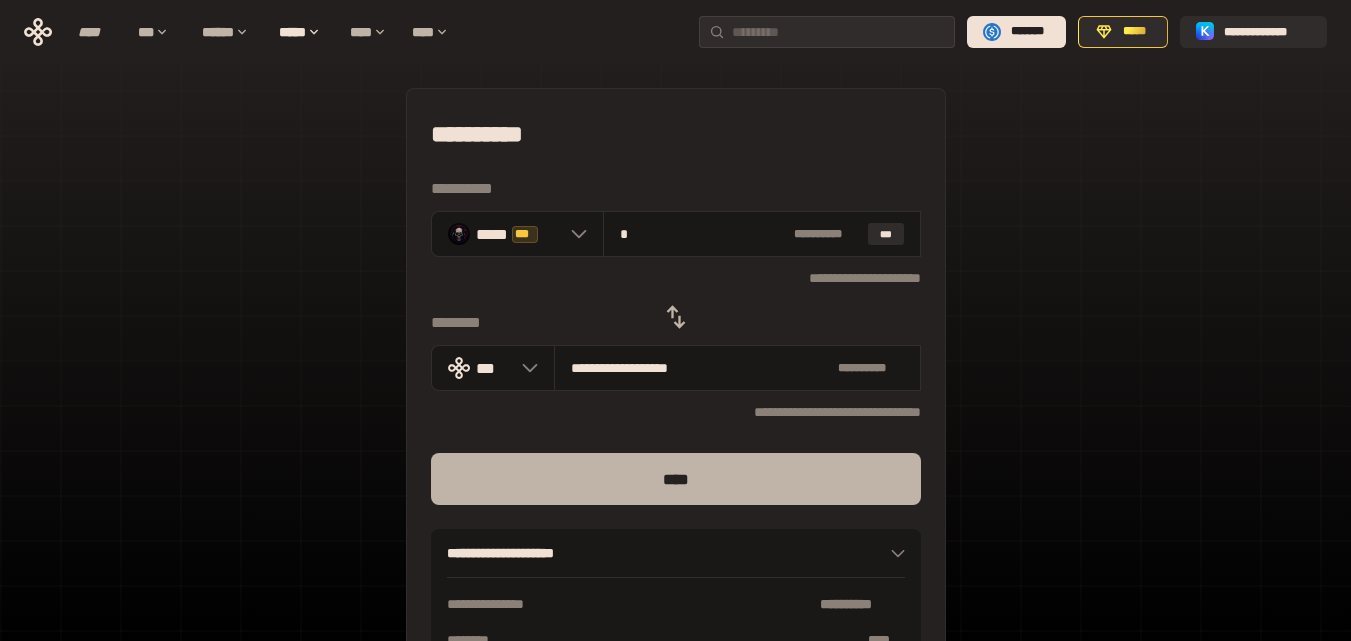 type on "*" 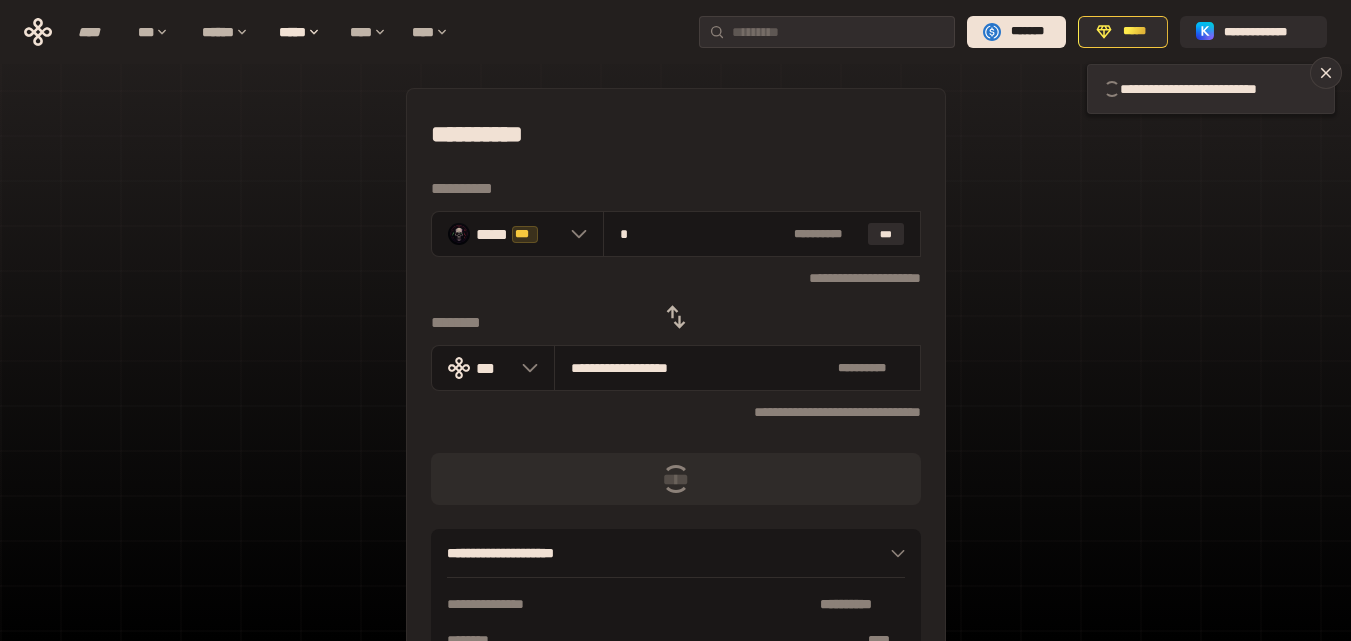type 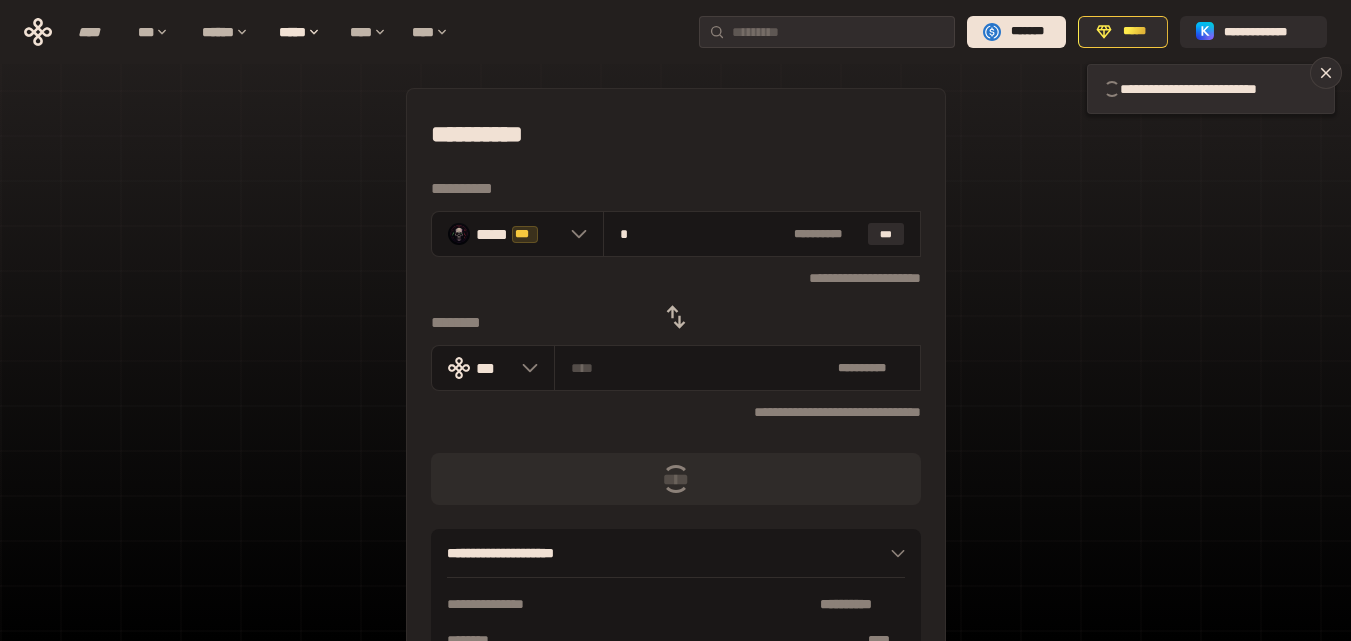 type 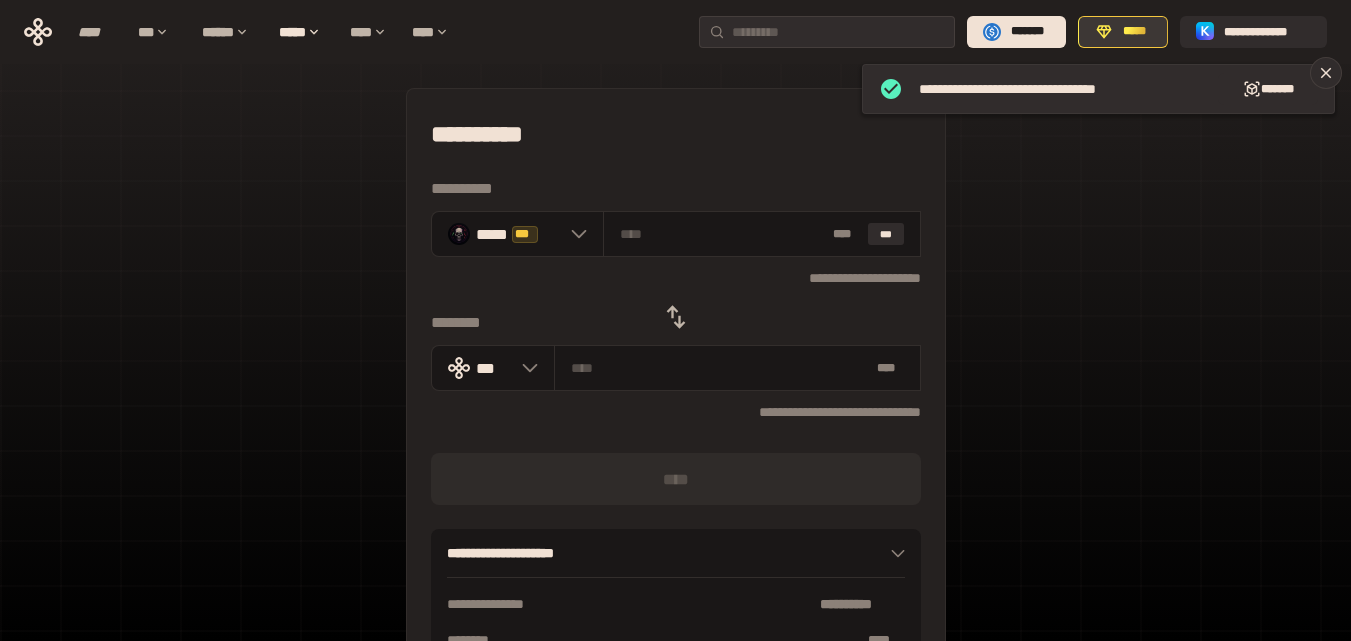 click on "*****" at bounding box center [1134, 32] 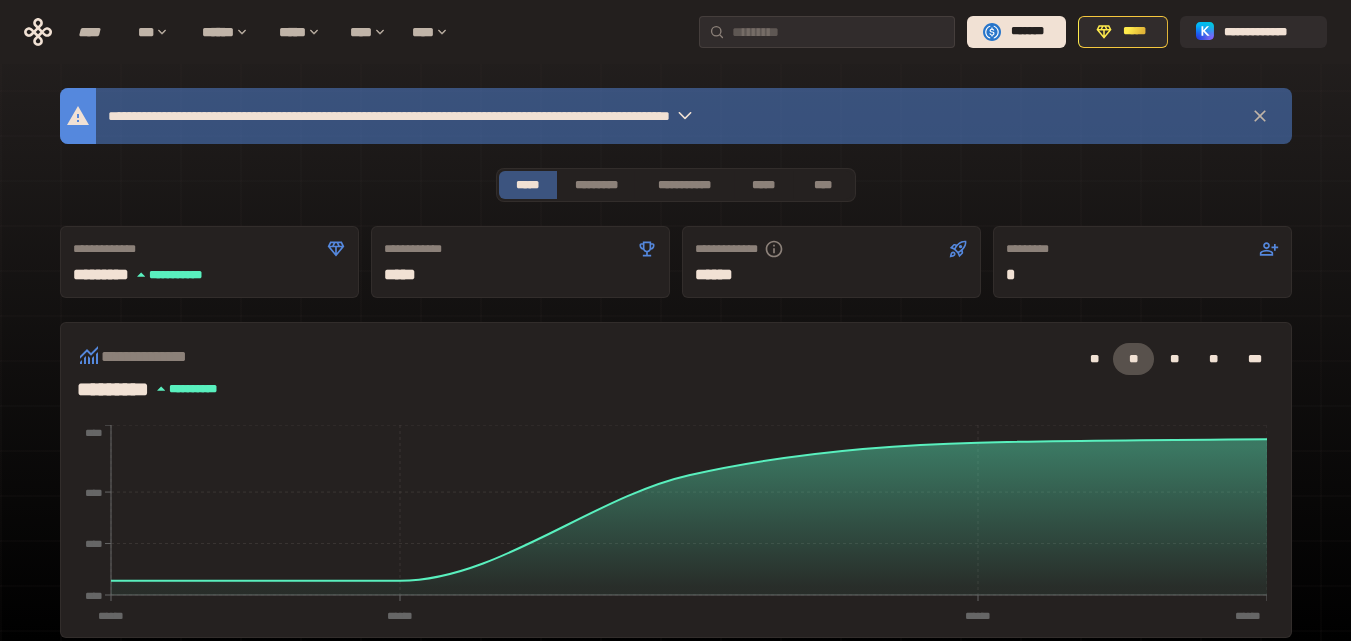 click on "**********" at bounding box center [675, 620] 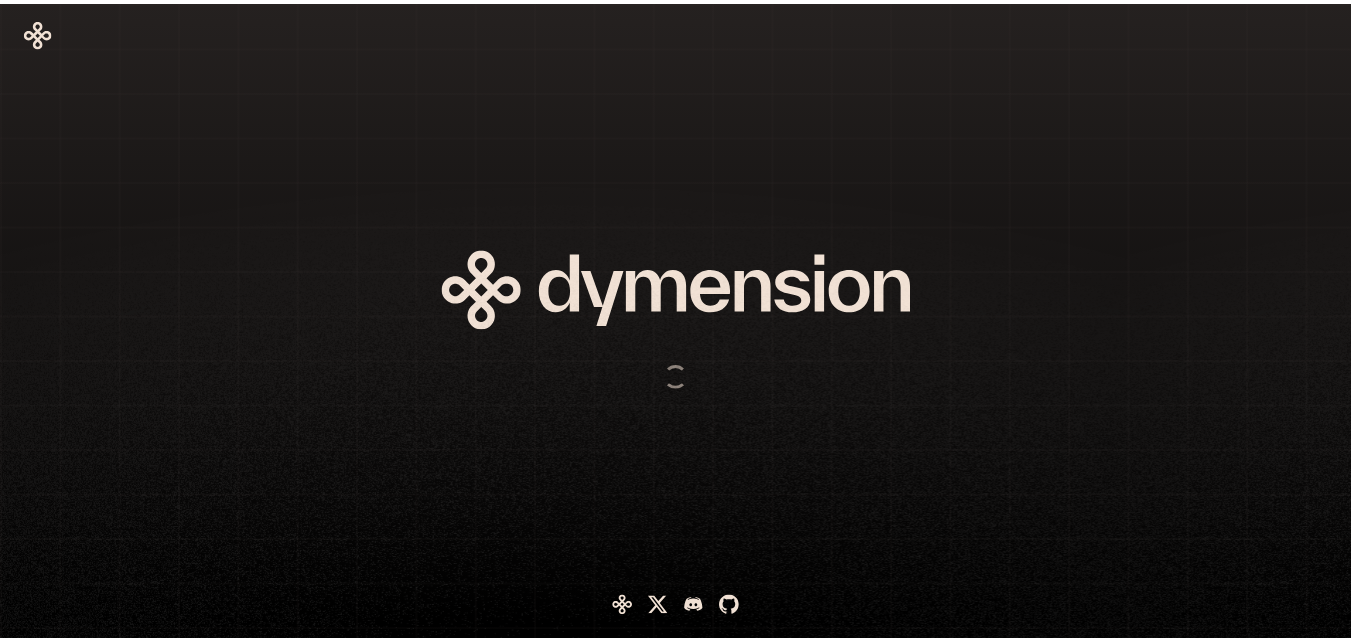 scroll, scrollTop: 0, scrollLeft: 0, axis: both 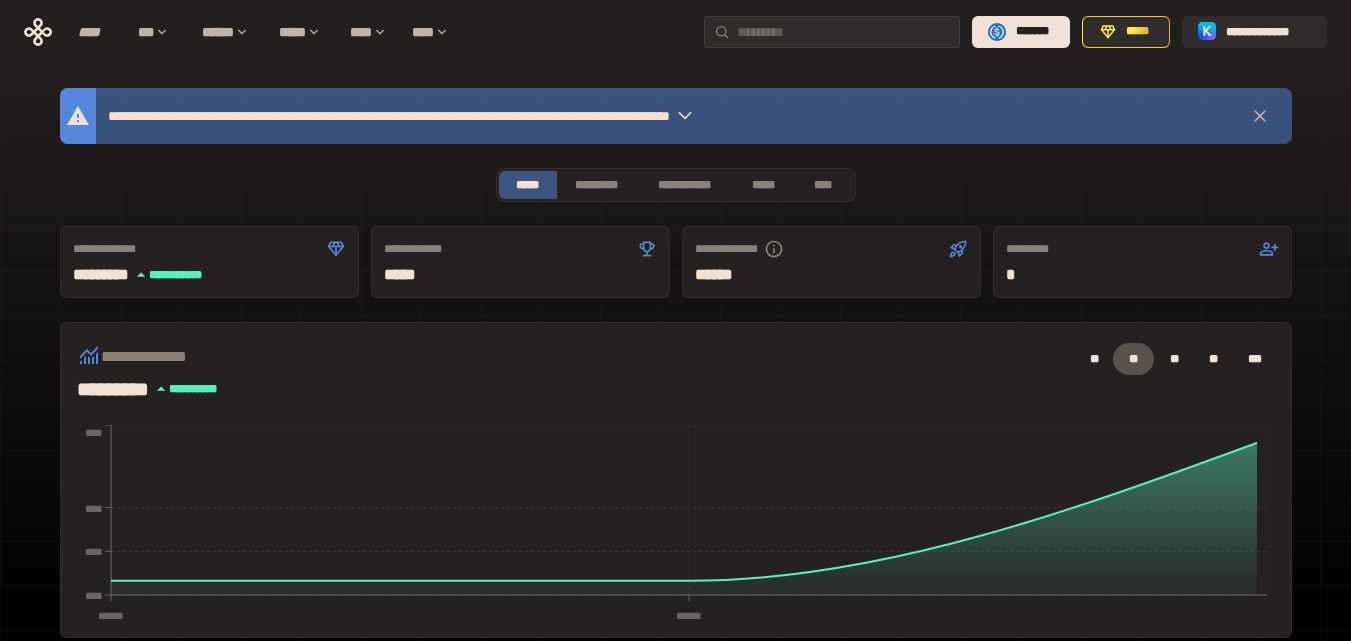 click on "**********" at bounding box center (675, 620) 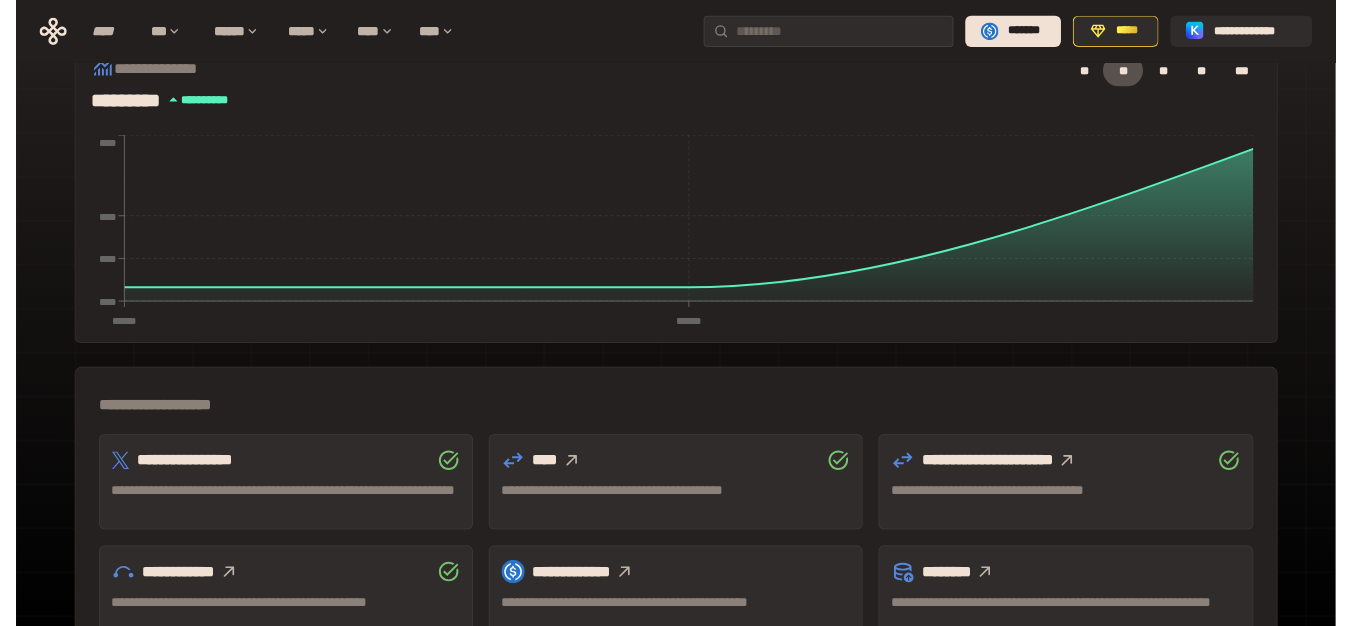 scroll, scrollTop: 300, scrollLeft: 0, axis: vertical 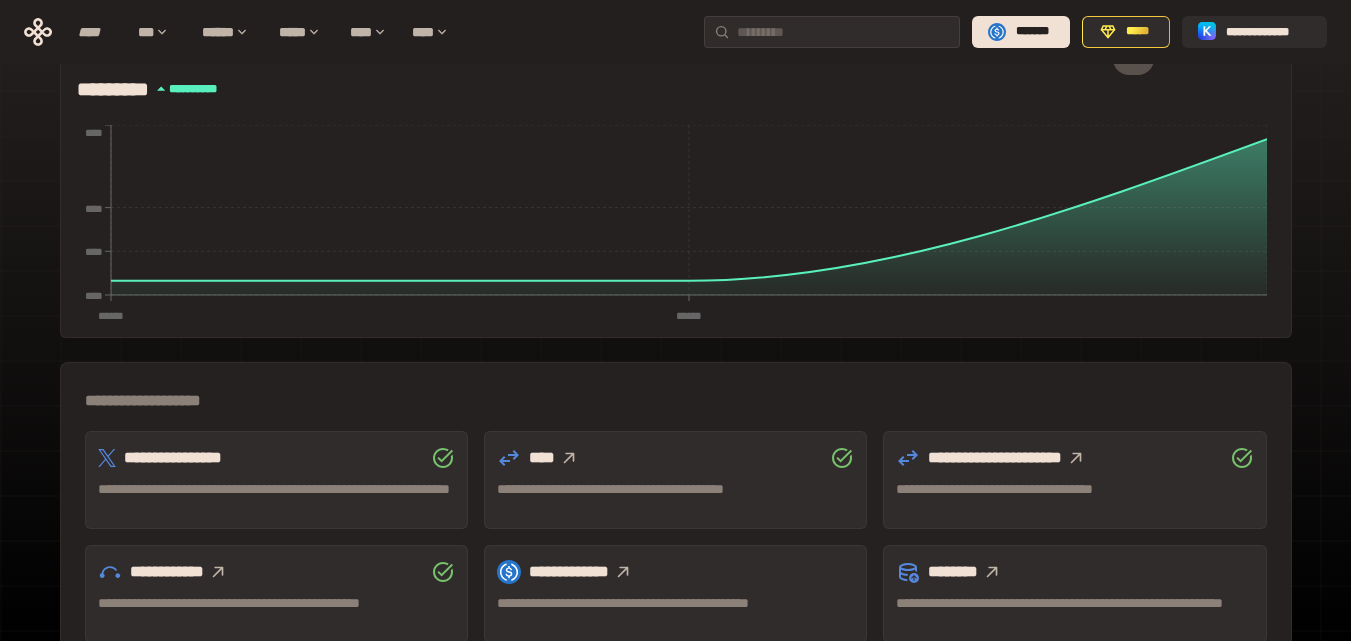 click 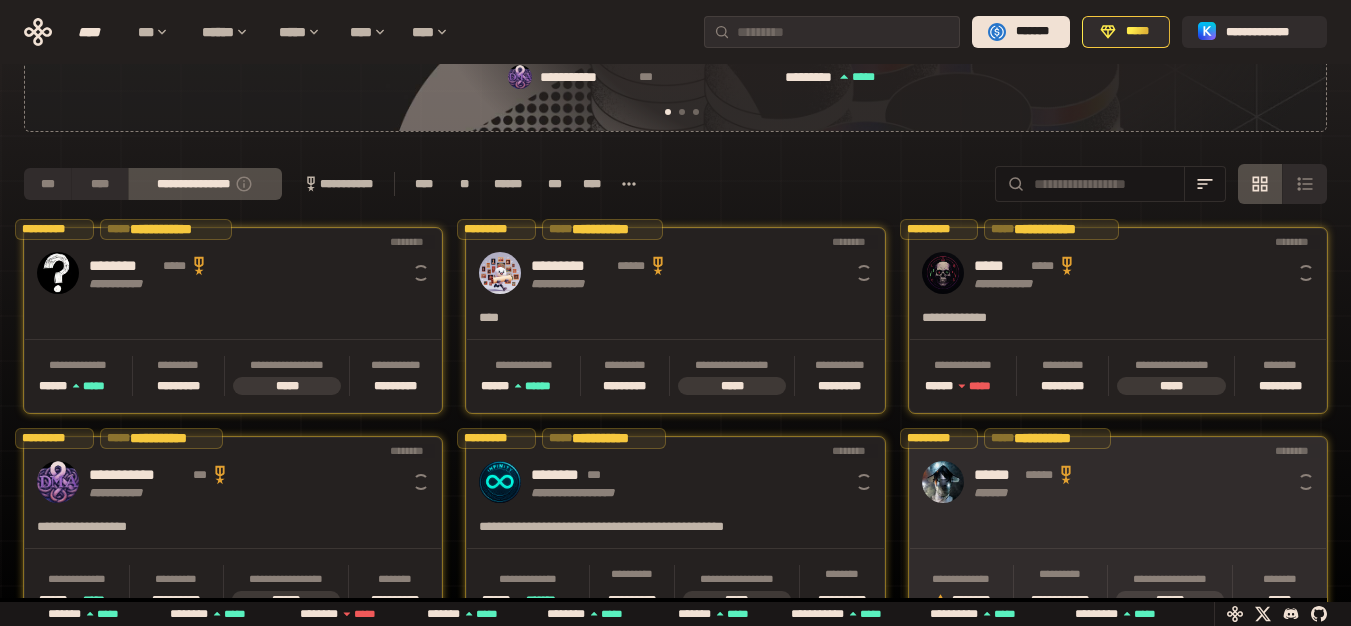 scroll, scrollTop: 0, scrollLeft: 16, axis: horizontal 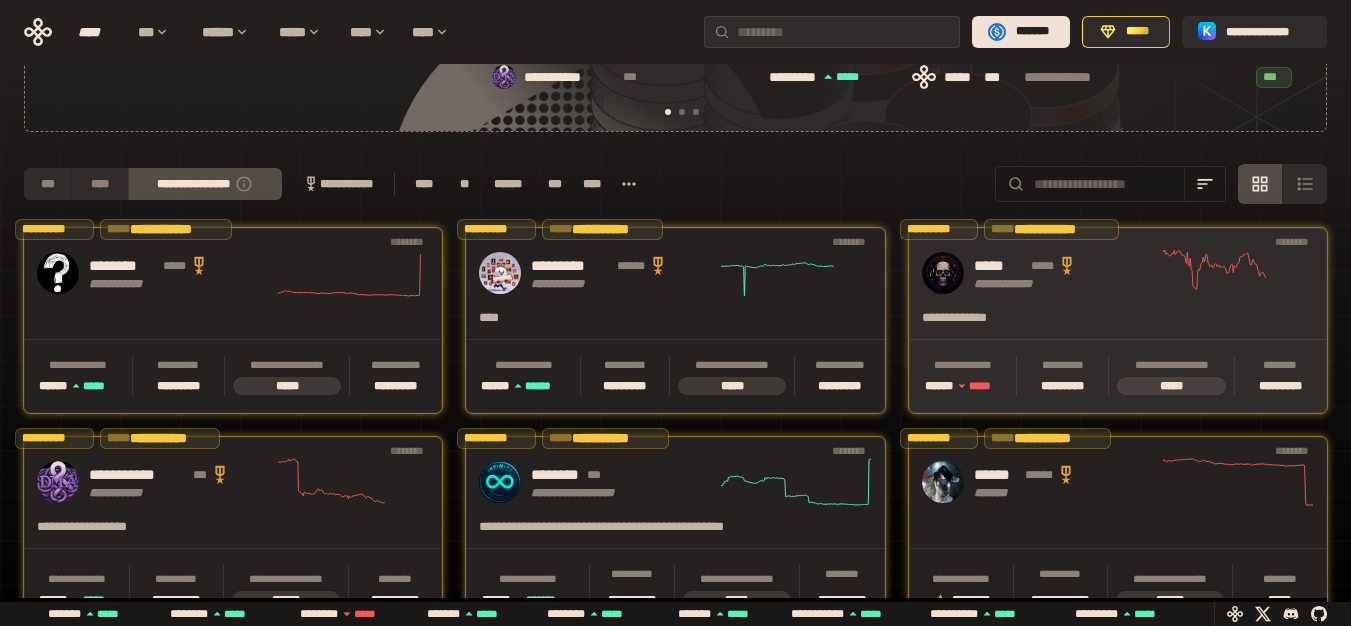 click on "*****" at bounding box center (1064, 266) 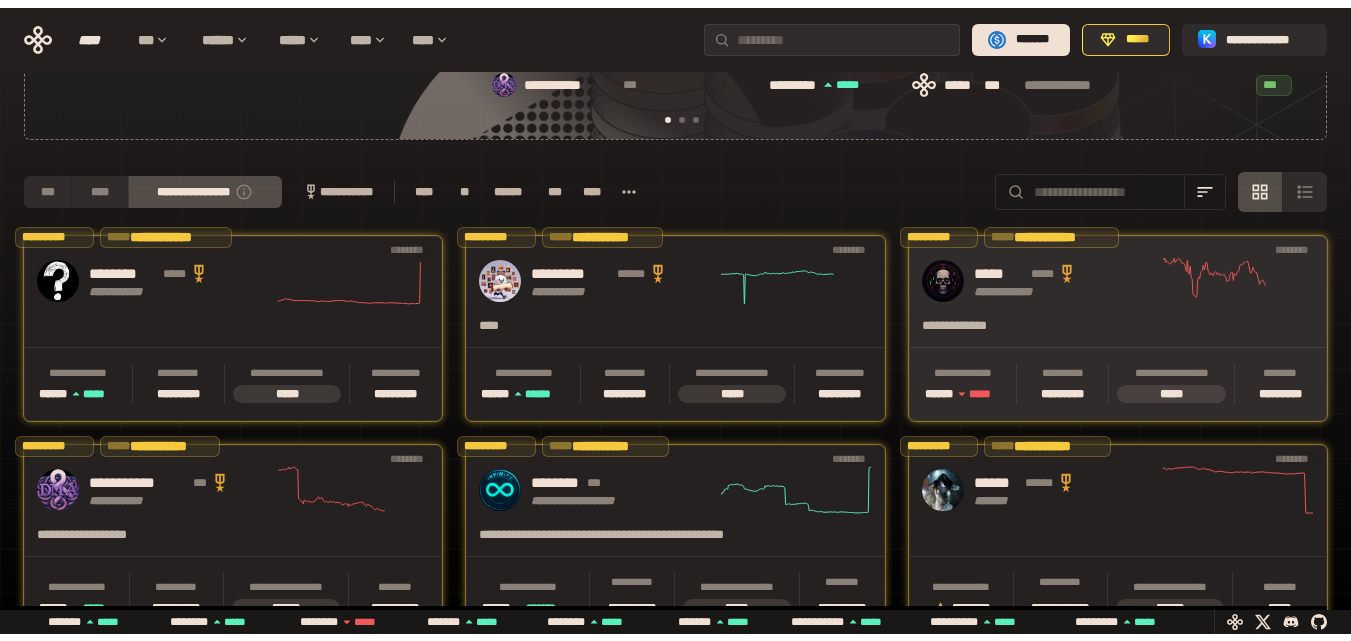 scroll, scrollTop: 0, scrollLeft: 0, axis: both 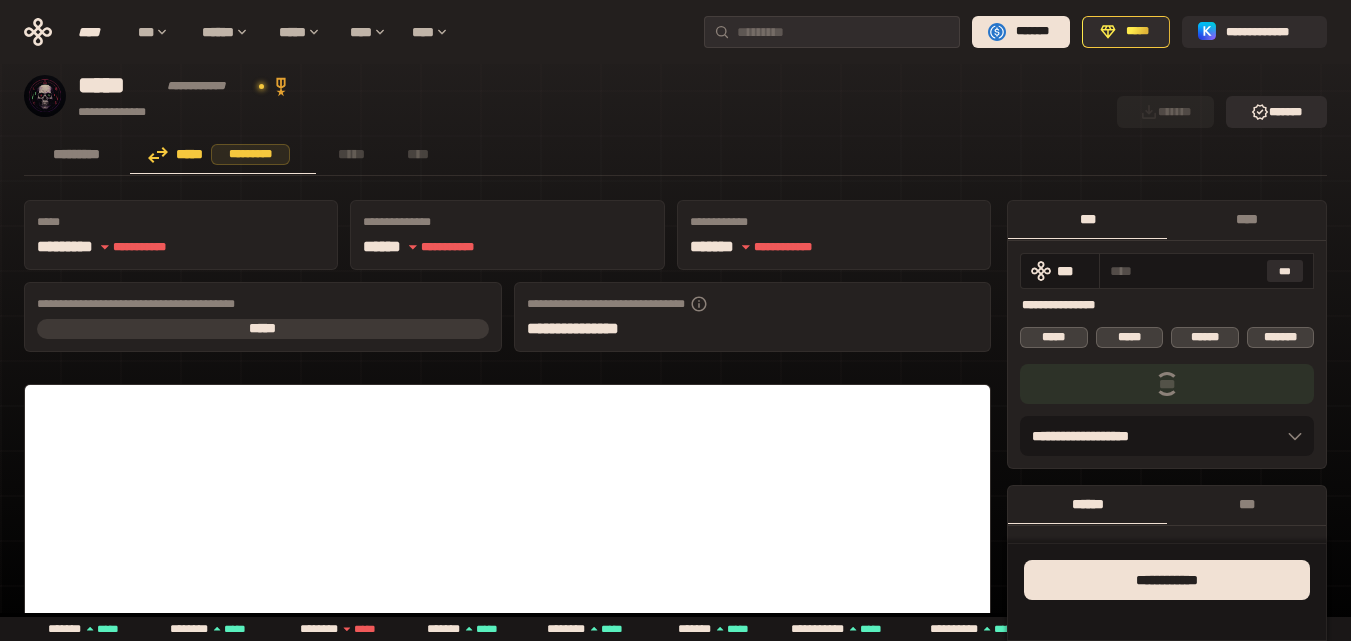 click on "********* *****" at bounding box center [1071, 305] 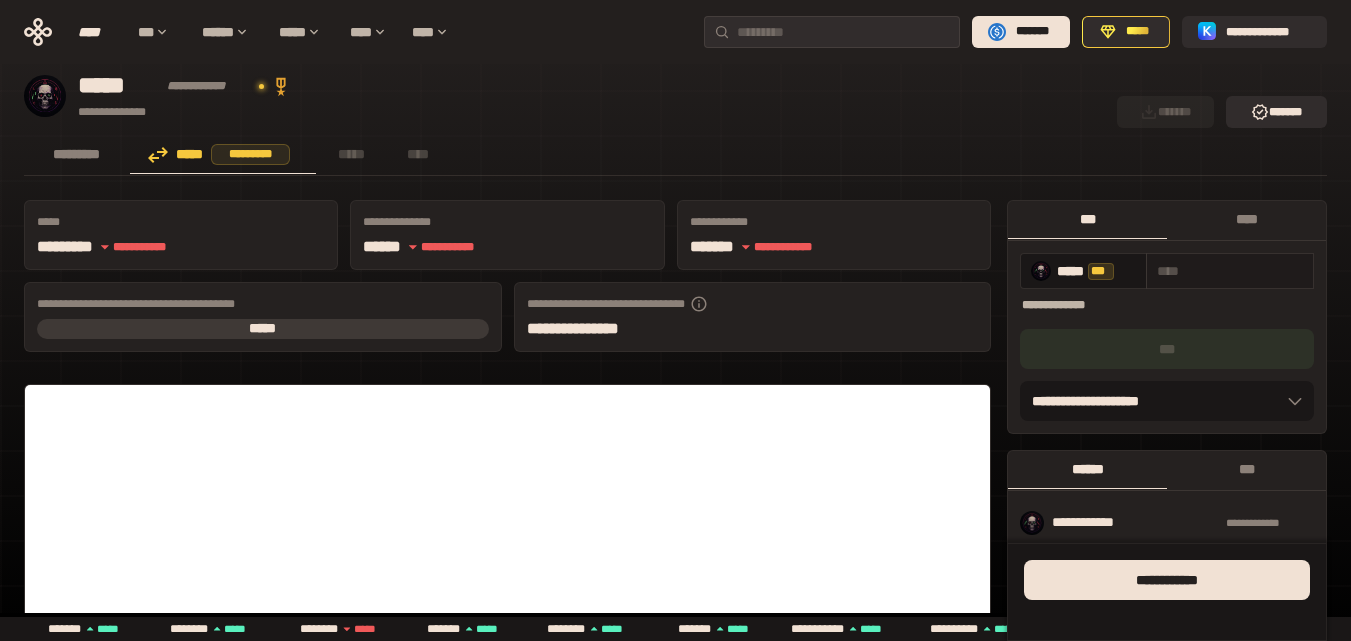 click at bounding box center [1230, 271] 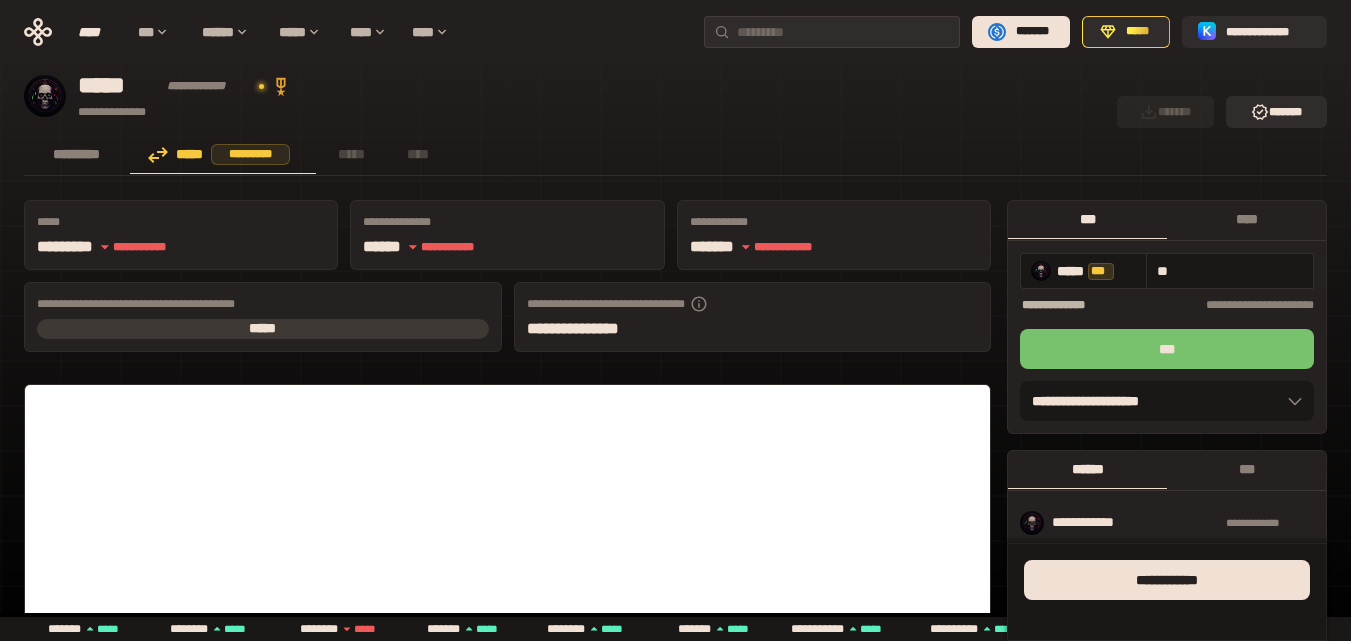 type on "**" 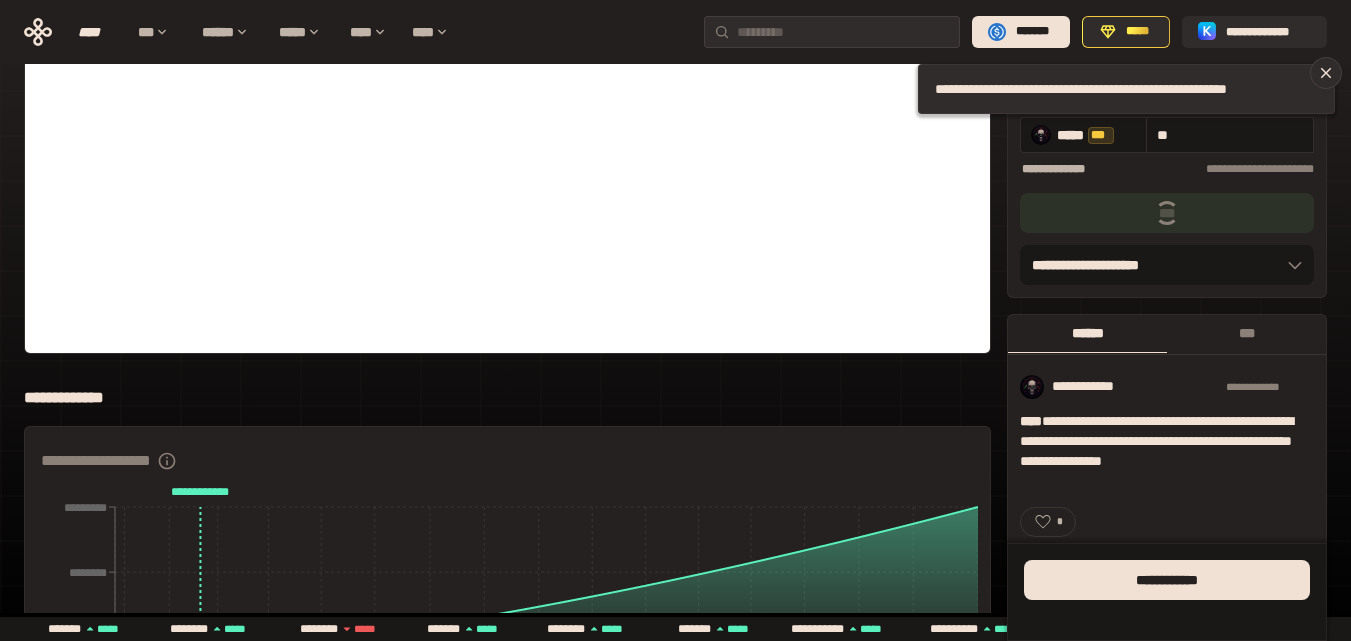 scroll, scrollTop: 400, scrollLeft: 0, axis: vertical 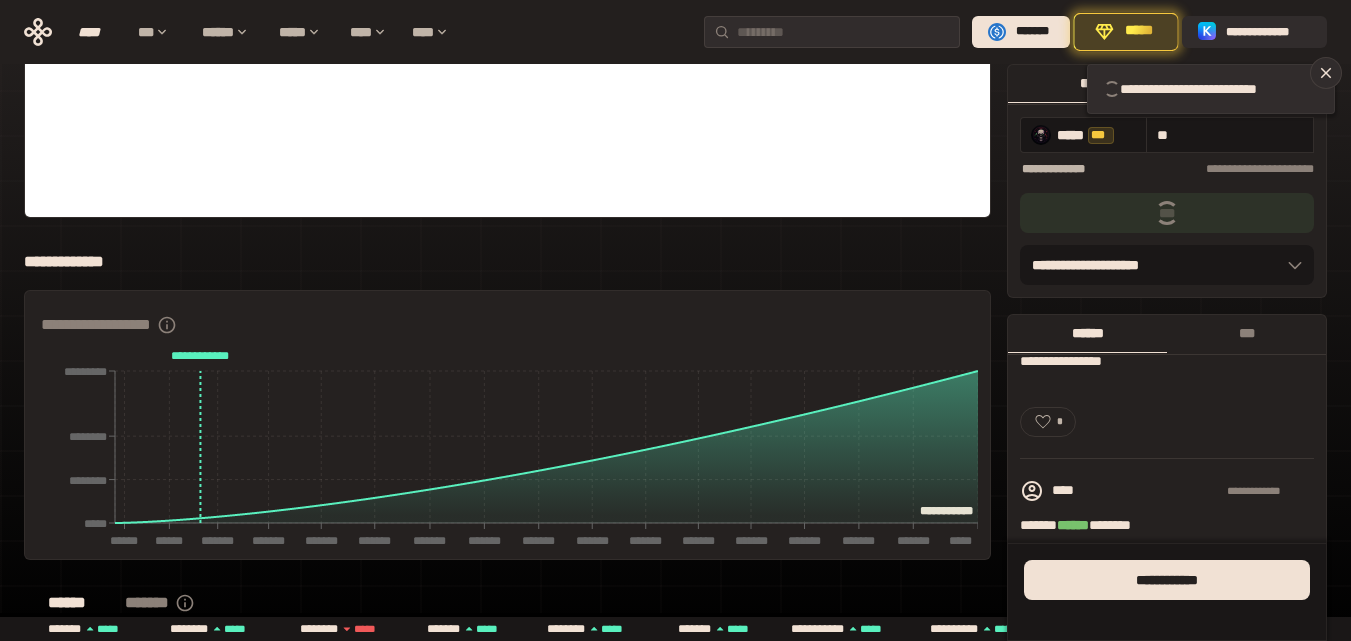 click on "*****" at bounding box center [1139, 32] 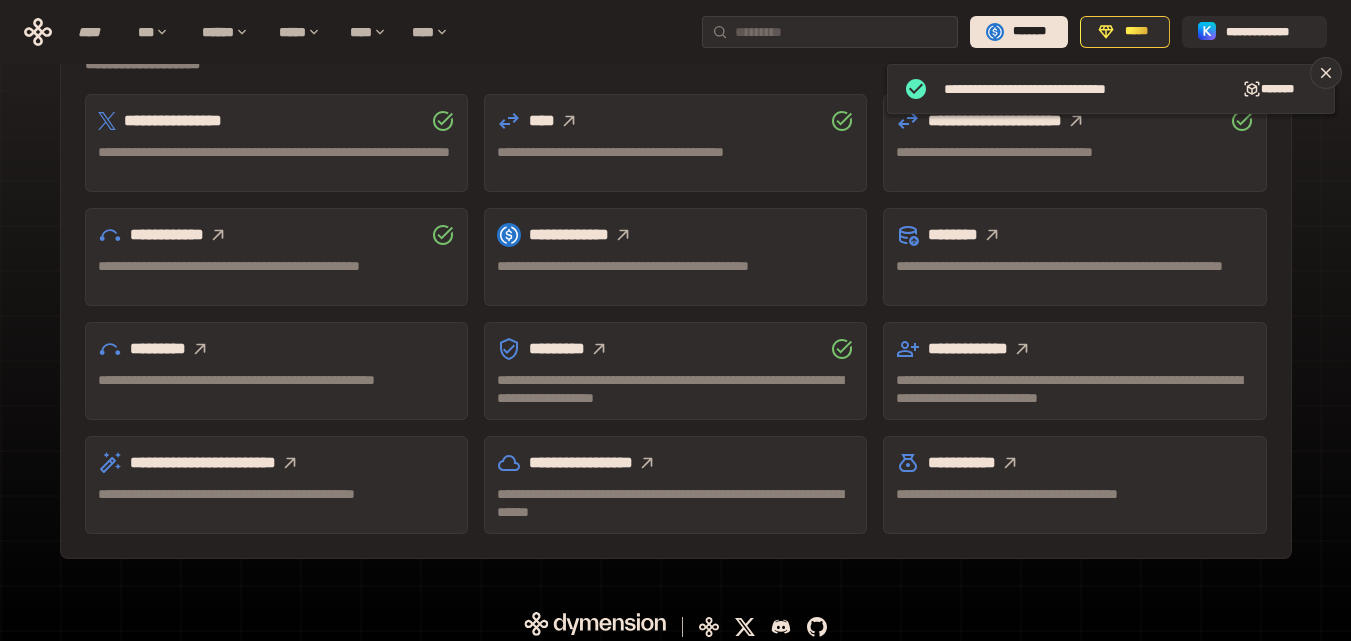 scroll, scrollTop: 647, scrollLeft: 0, axis: vertical 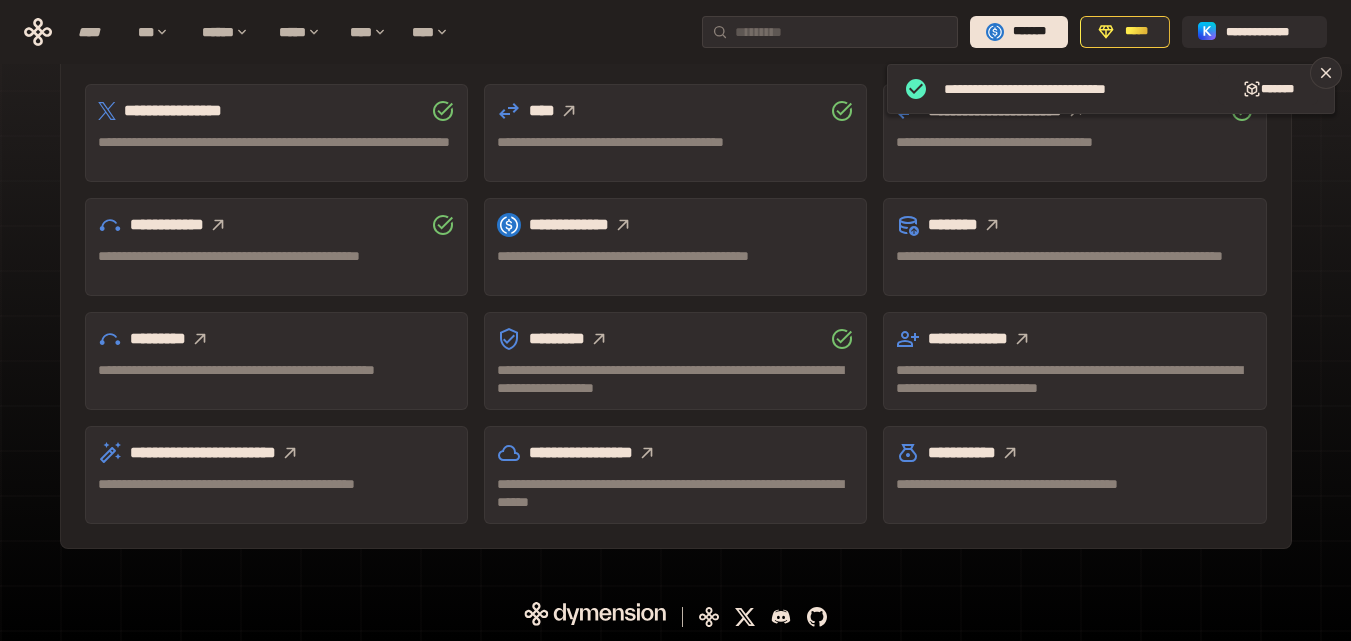 click 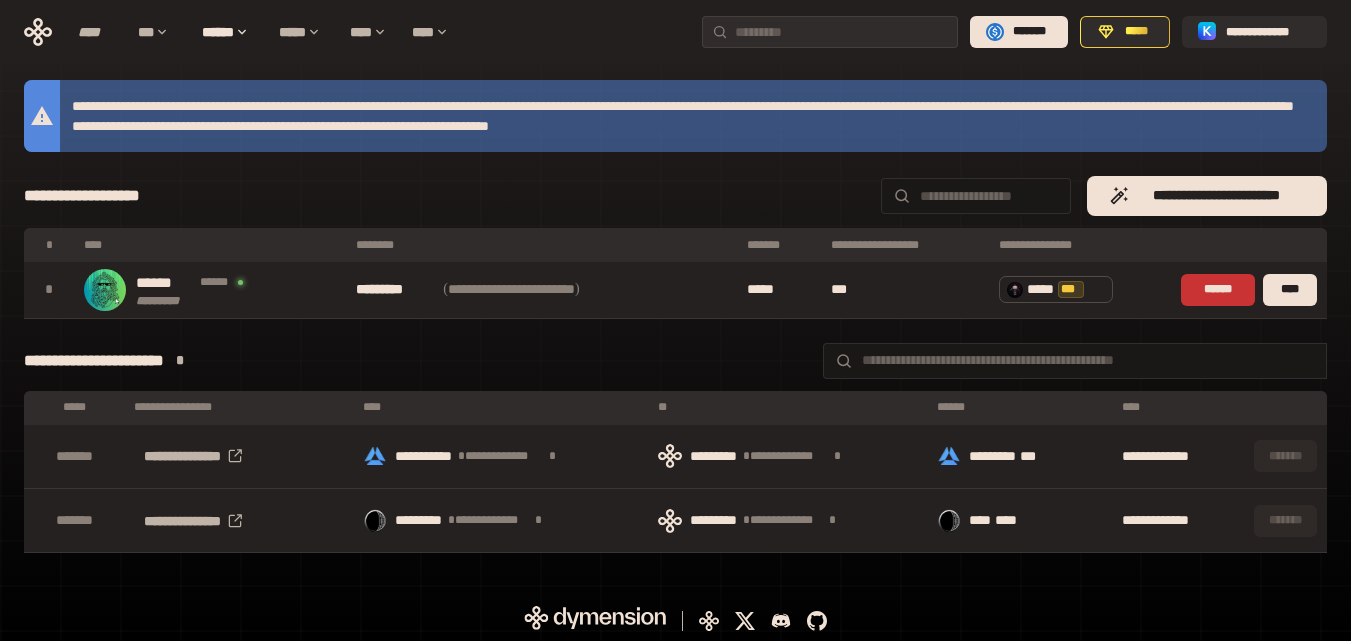 scroll, scrollTop: 162, scrollLeft: 0, axis: vertical 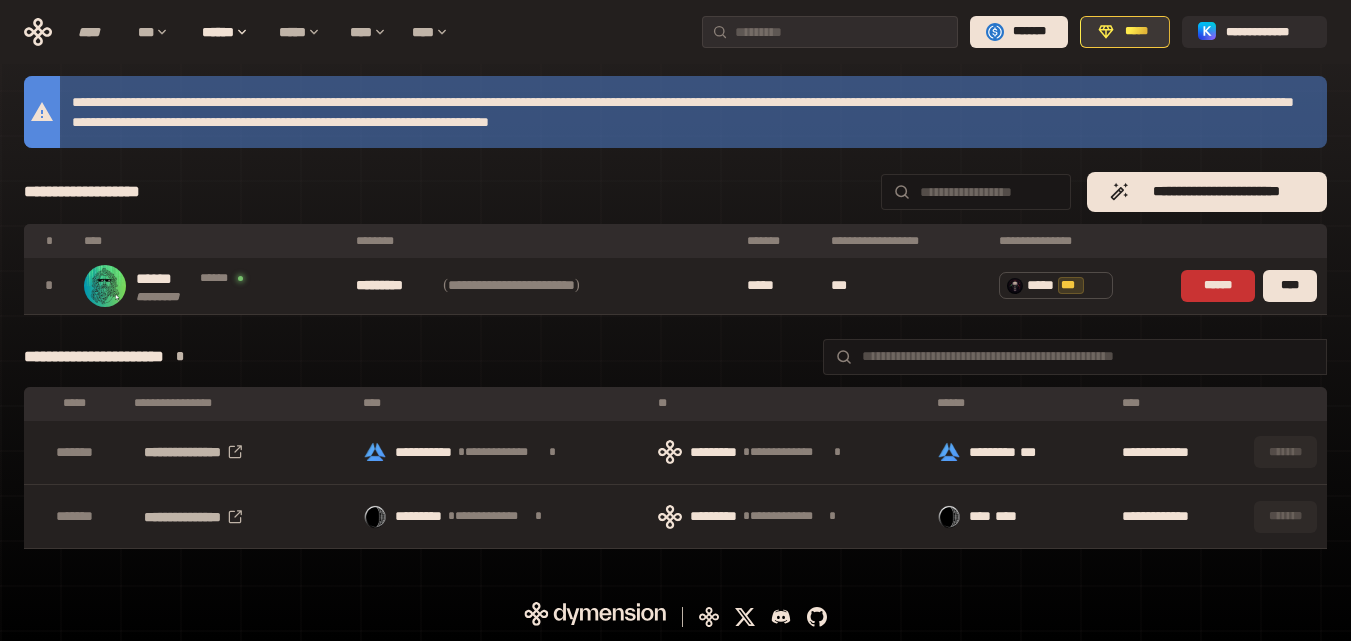 click on "*****" at bounding box center [1136, 32] 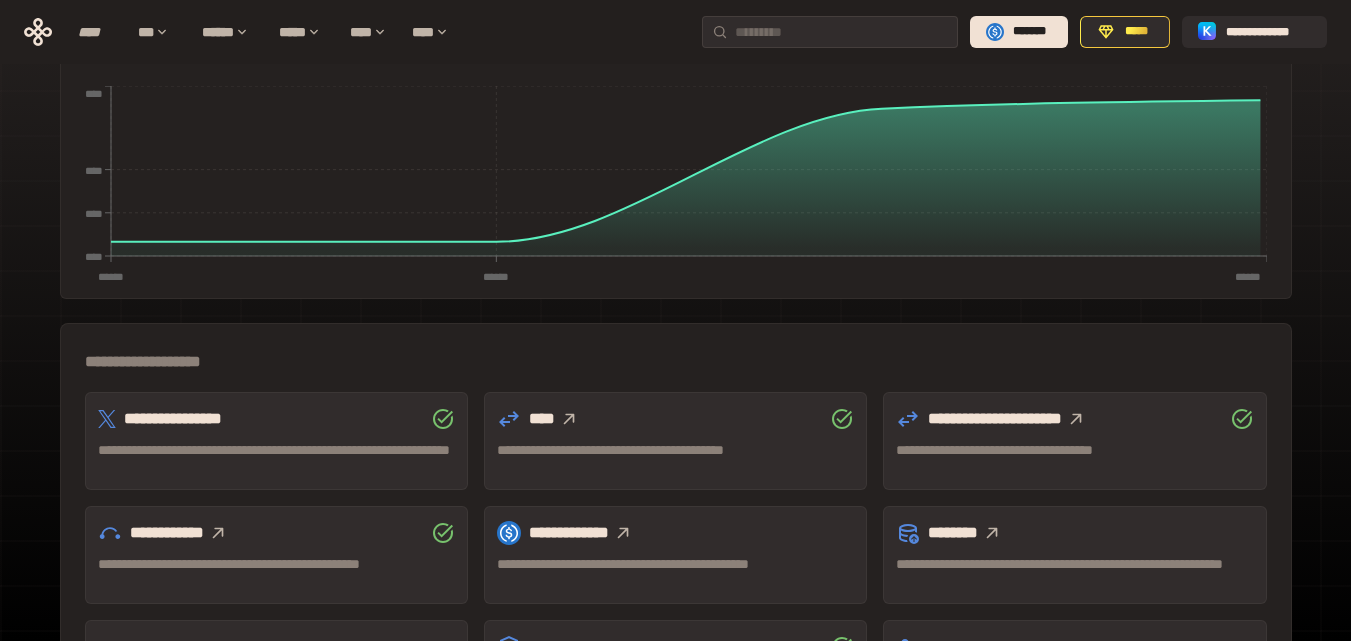 scroll, scrollTop: 362, scrollLeft: 0, axis: vertical 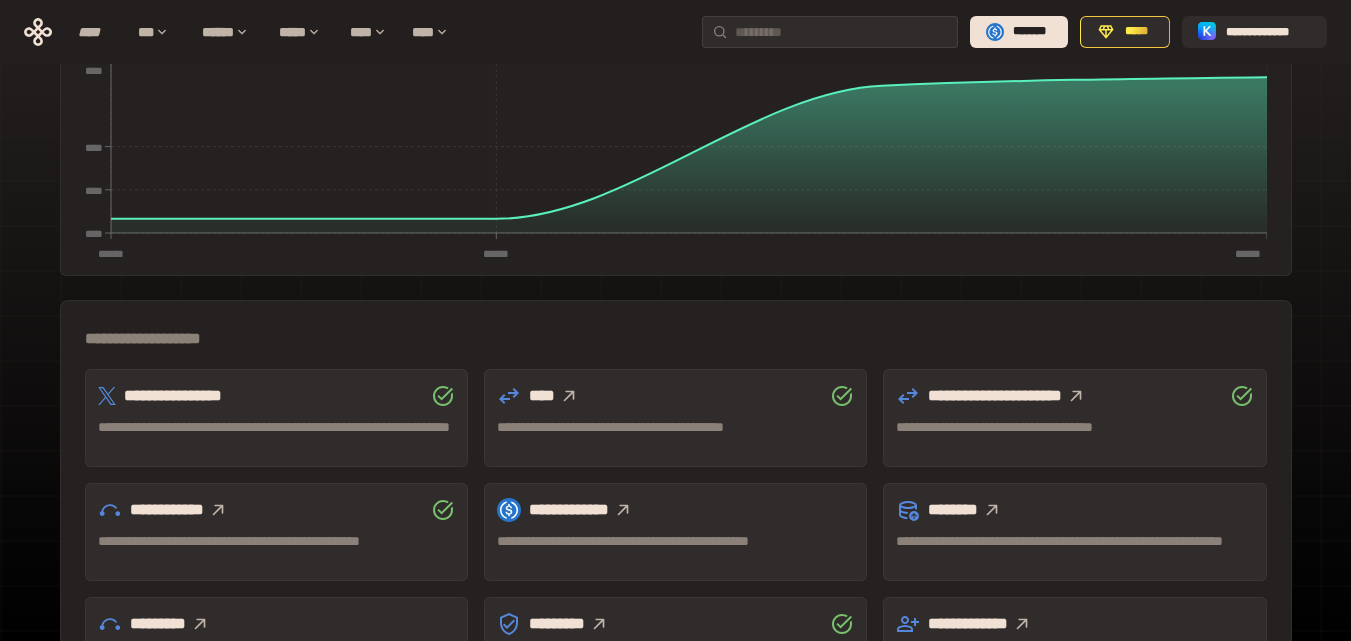 click 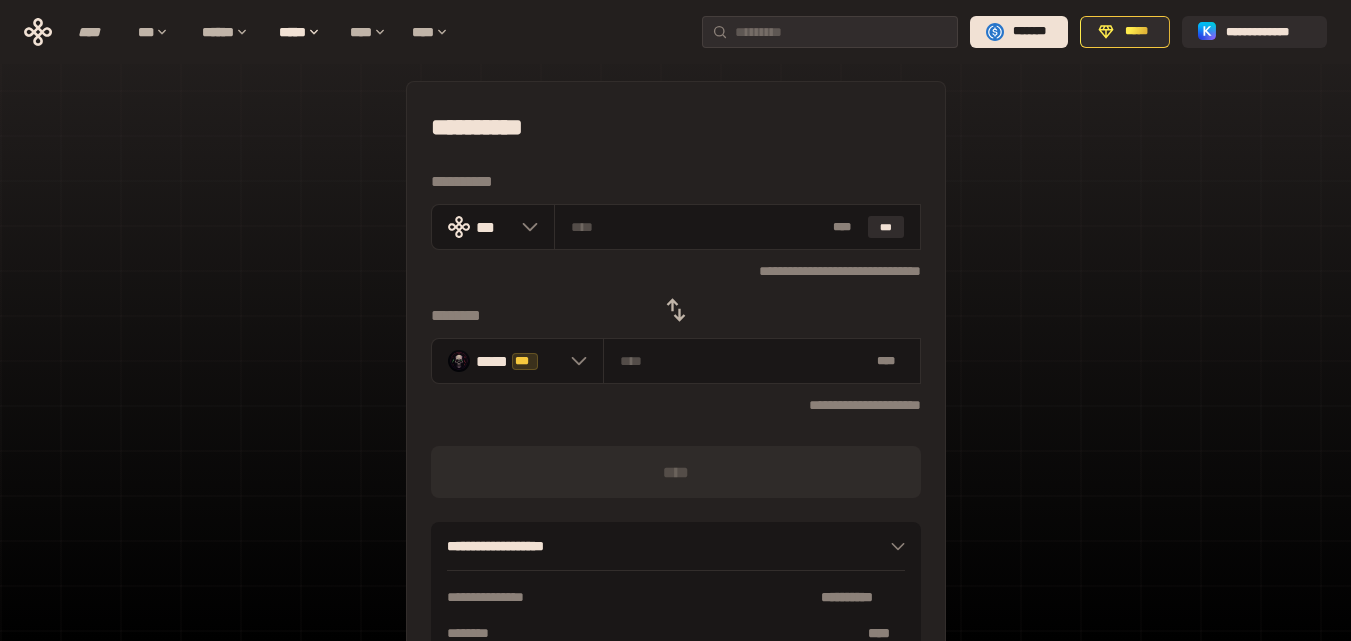 scroll, scrollTop: 0, scrollLeft: 0, axis: both 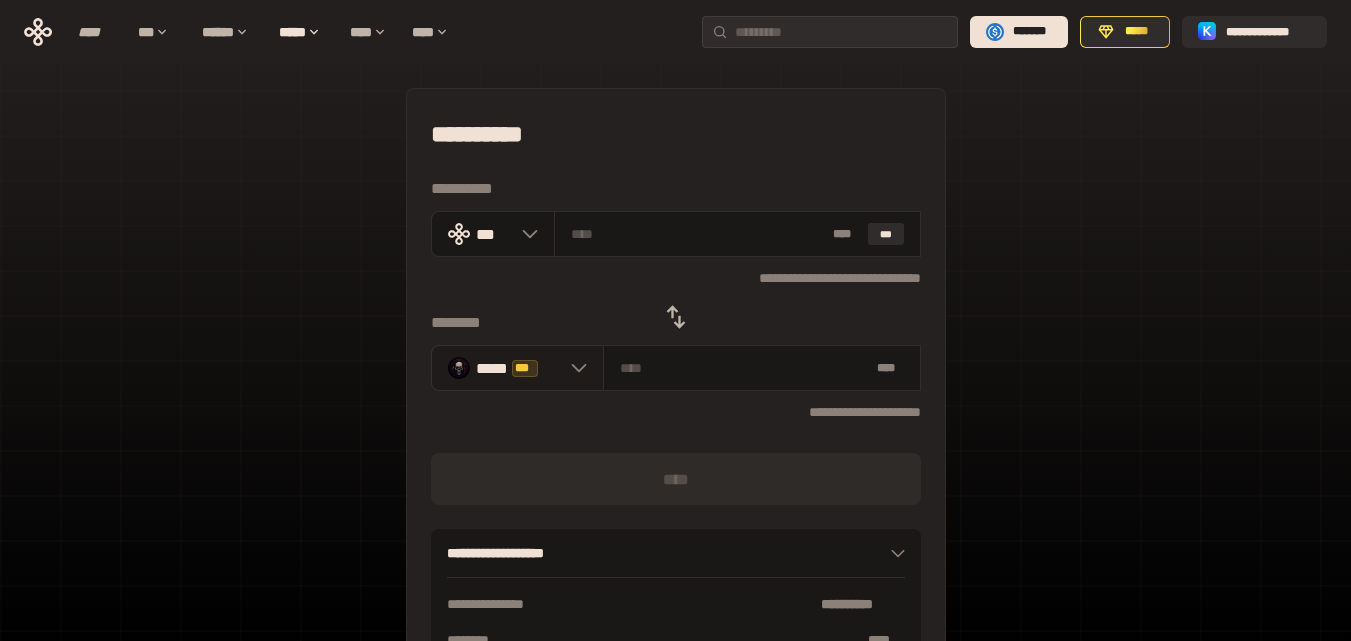 click 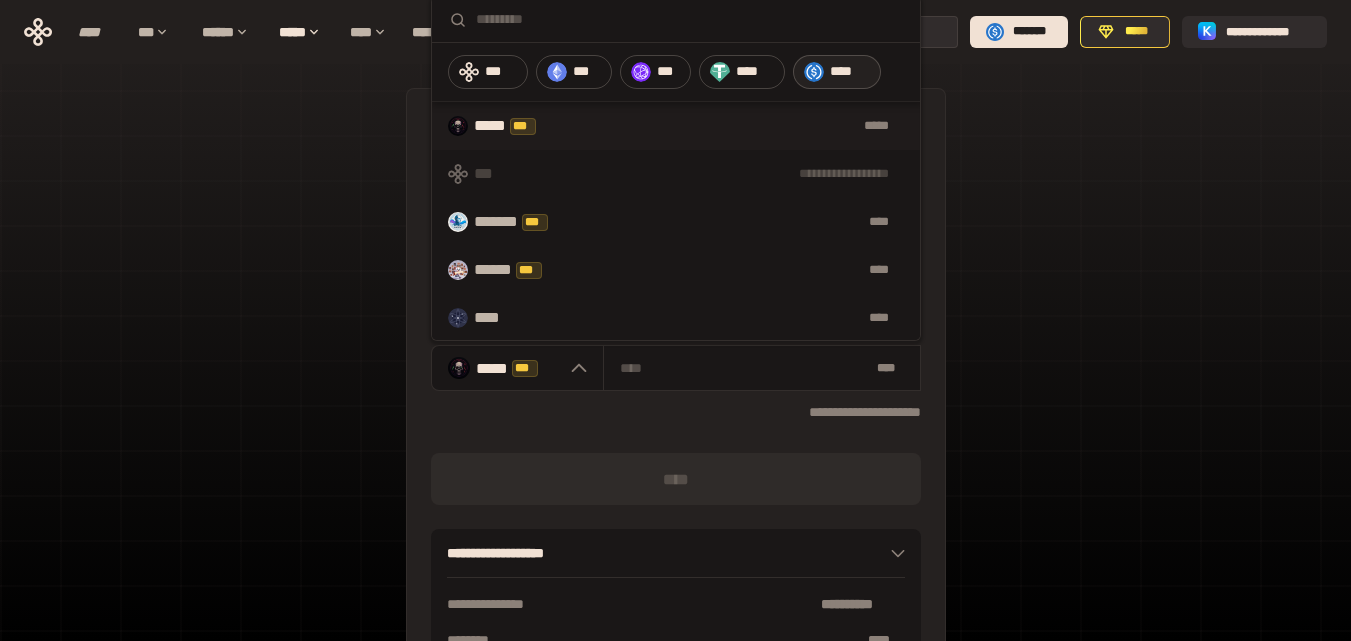 click on "****" at bounding box center [850, 72] 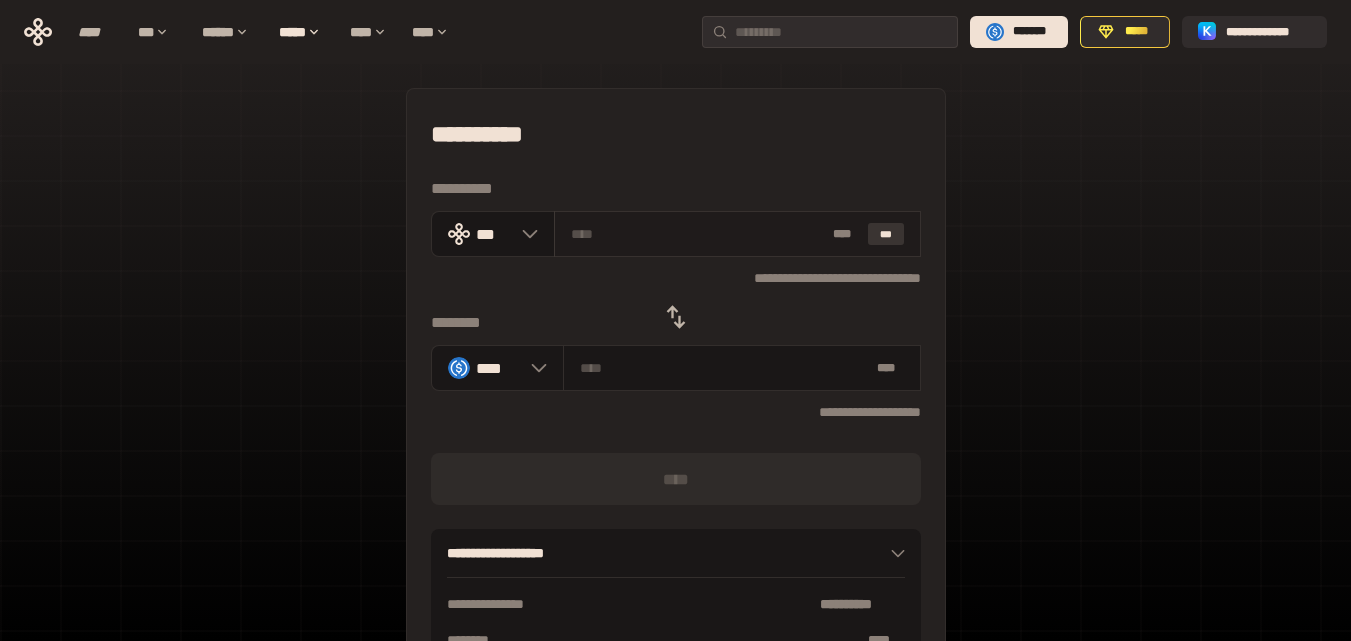 click on "***" at bounding box center (886, 234) 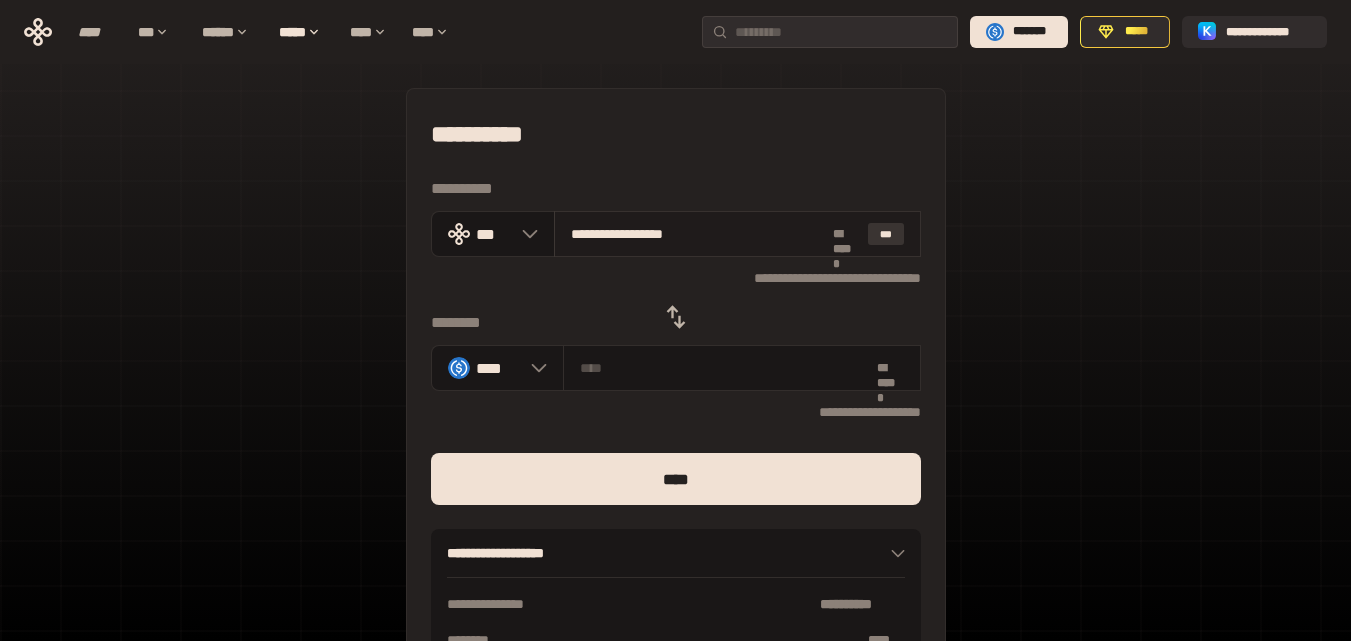 type on "**********" 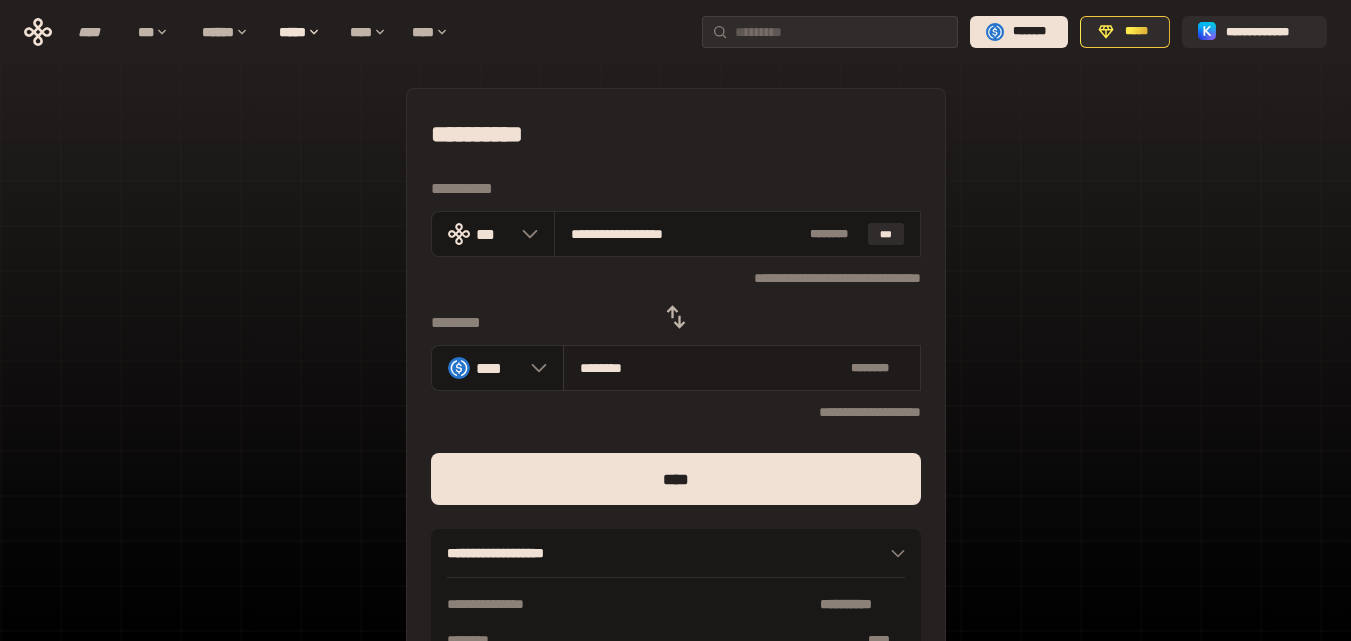 click on "********" at bounding box center [711, 368] 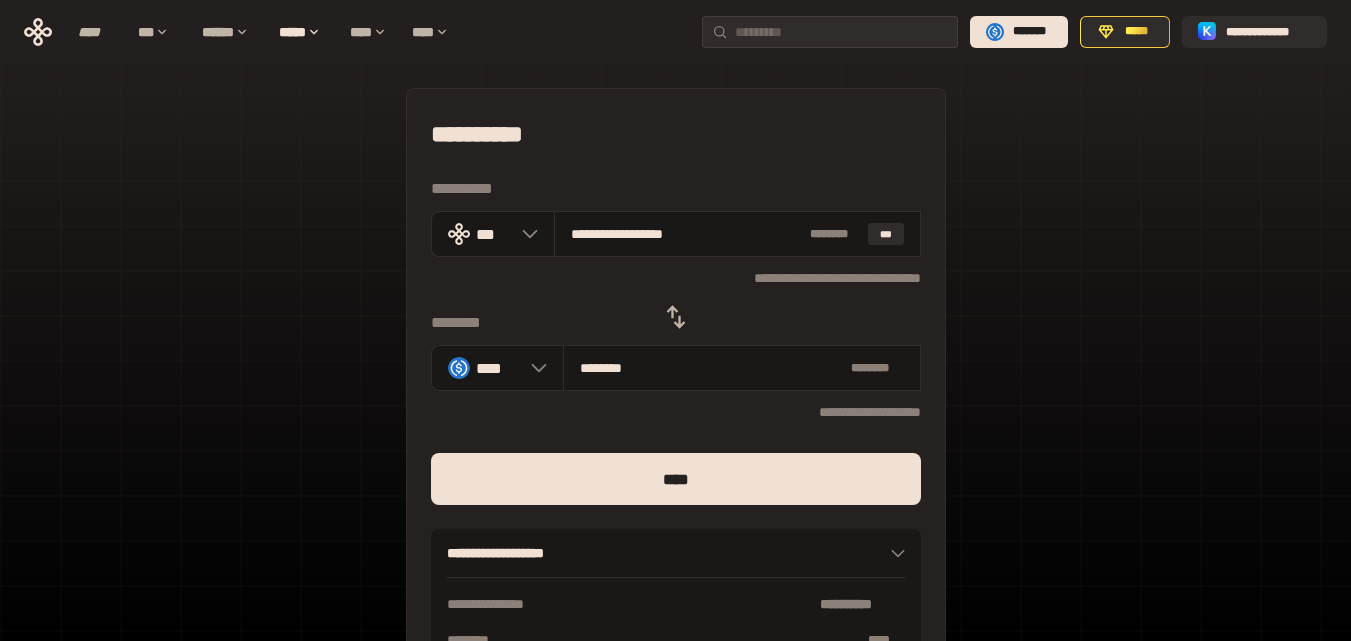 type on "********" 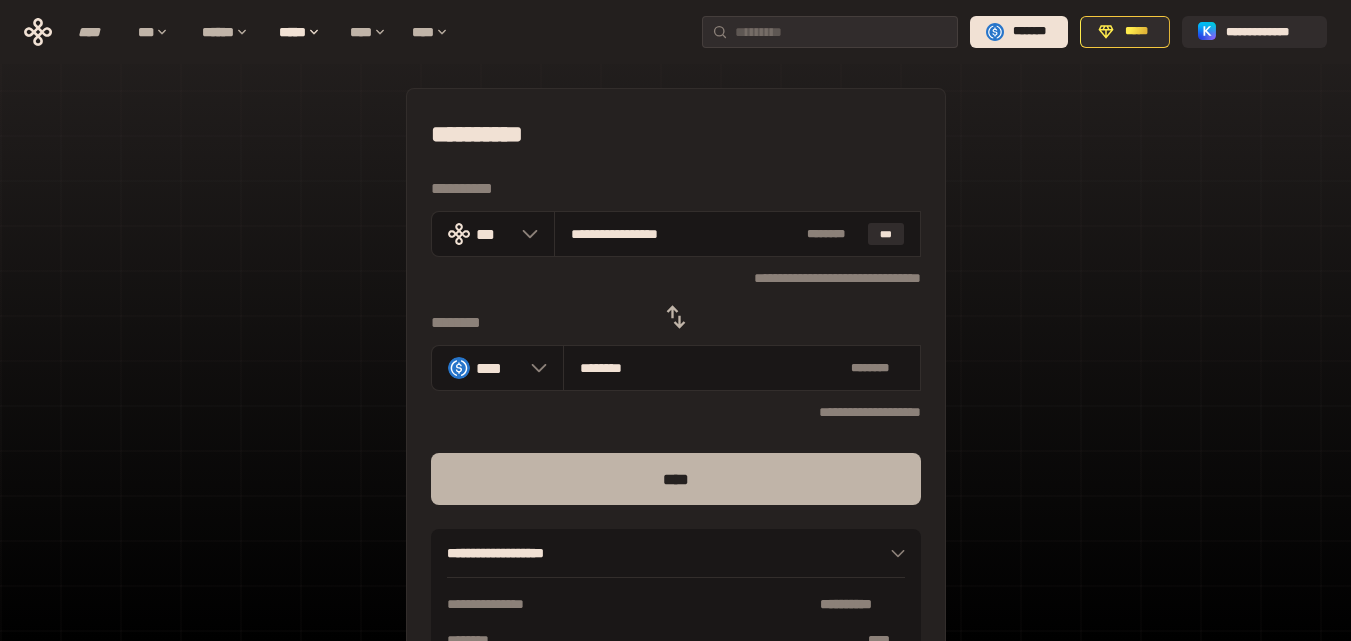 type on "********" 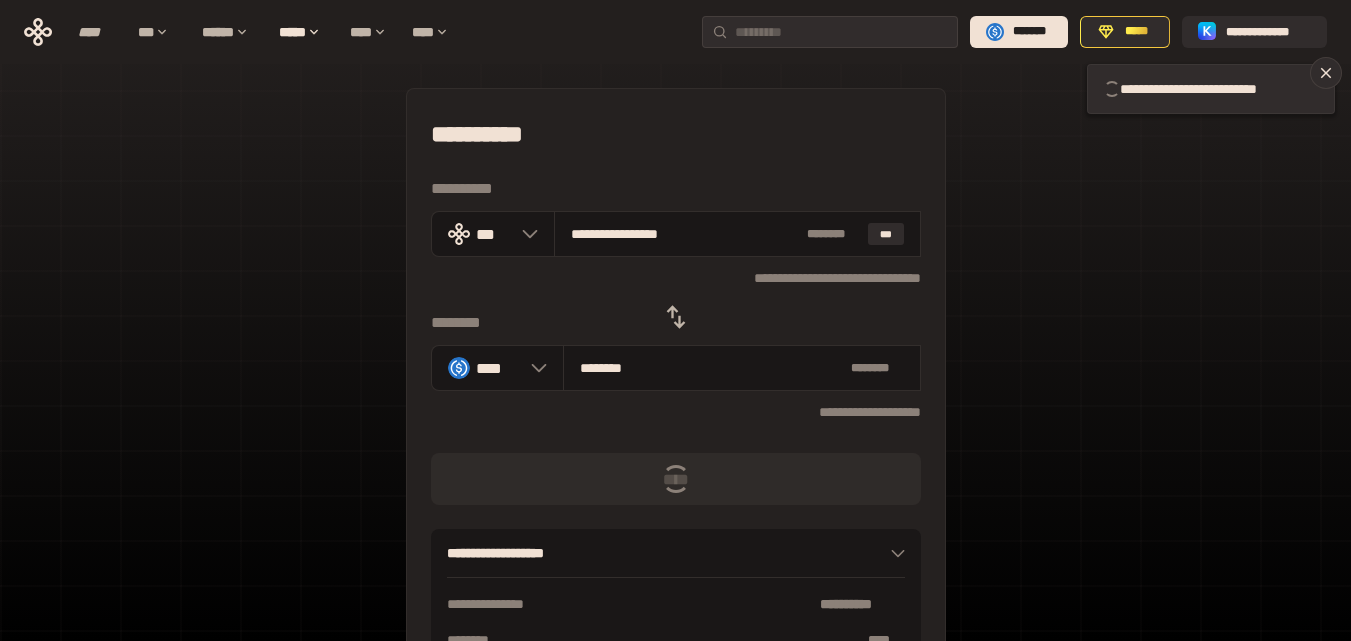 type 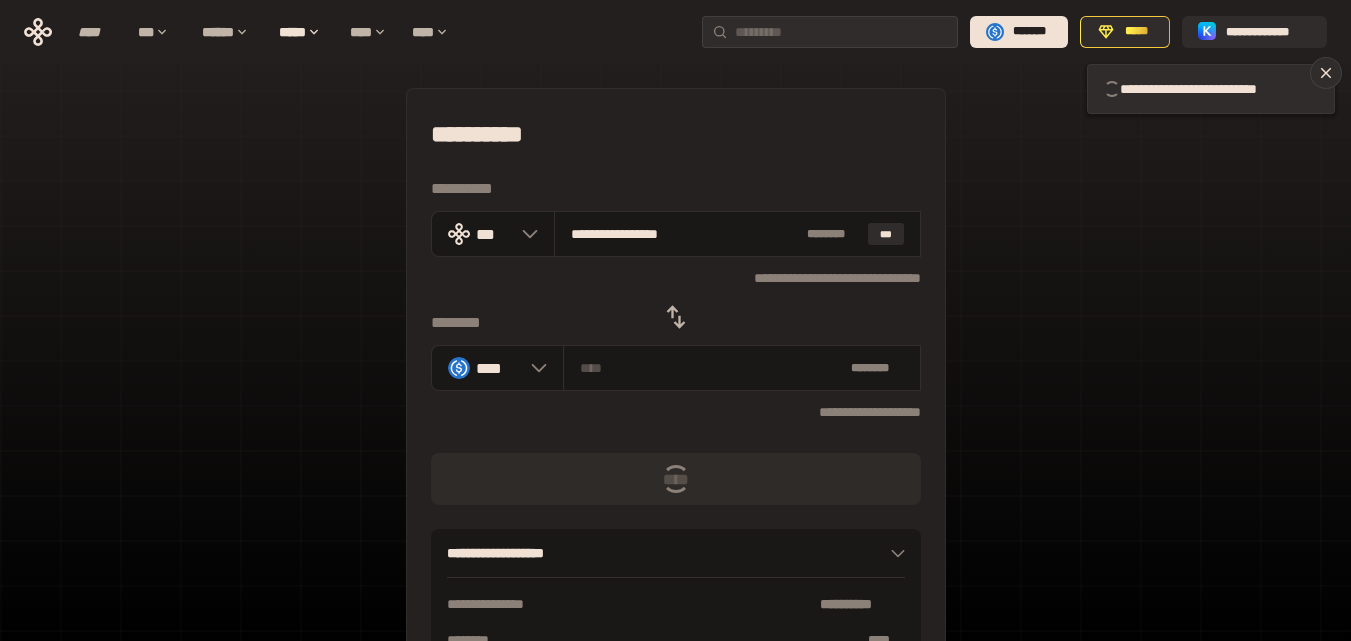 type 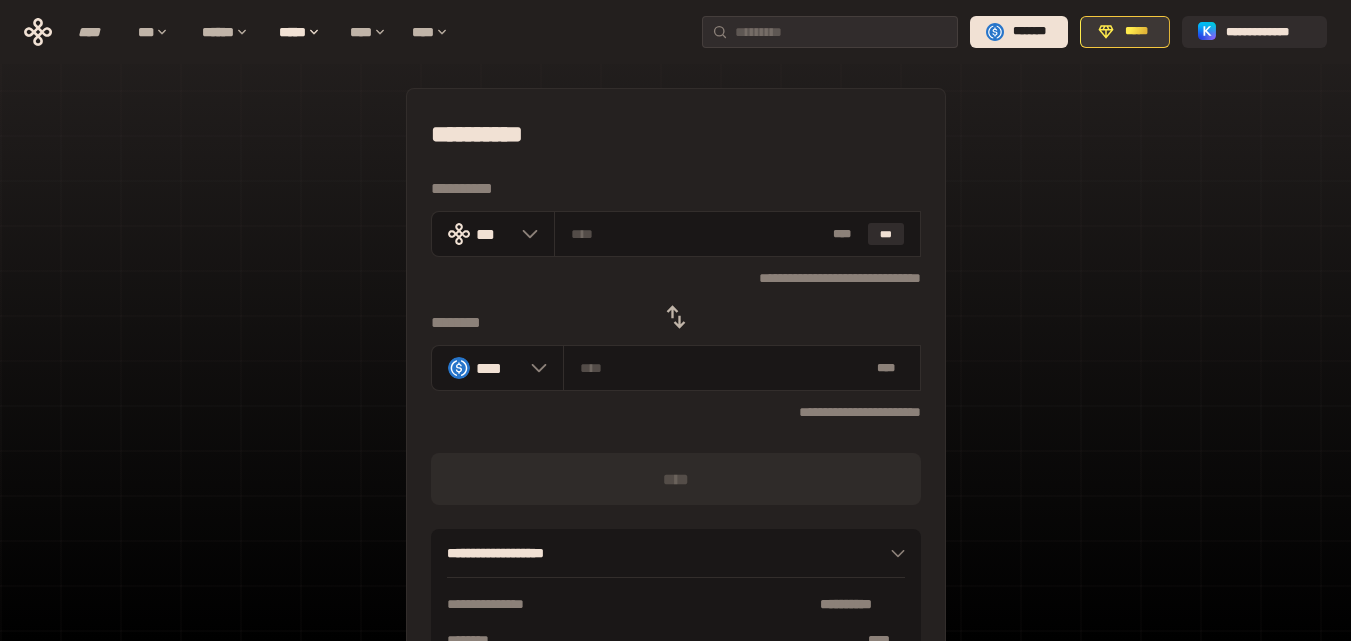 click on "*****" at bounding box center [1136, 32] 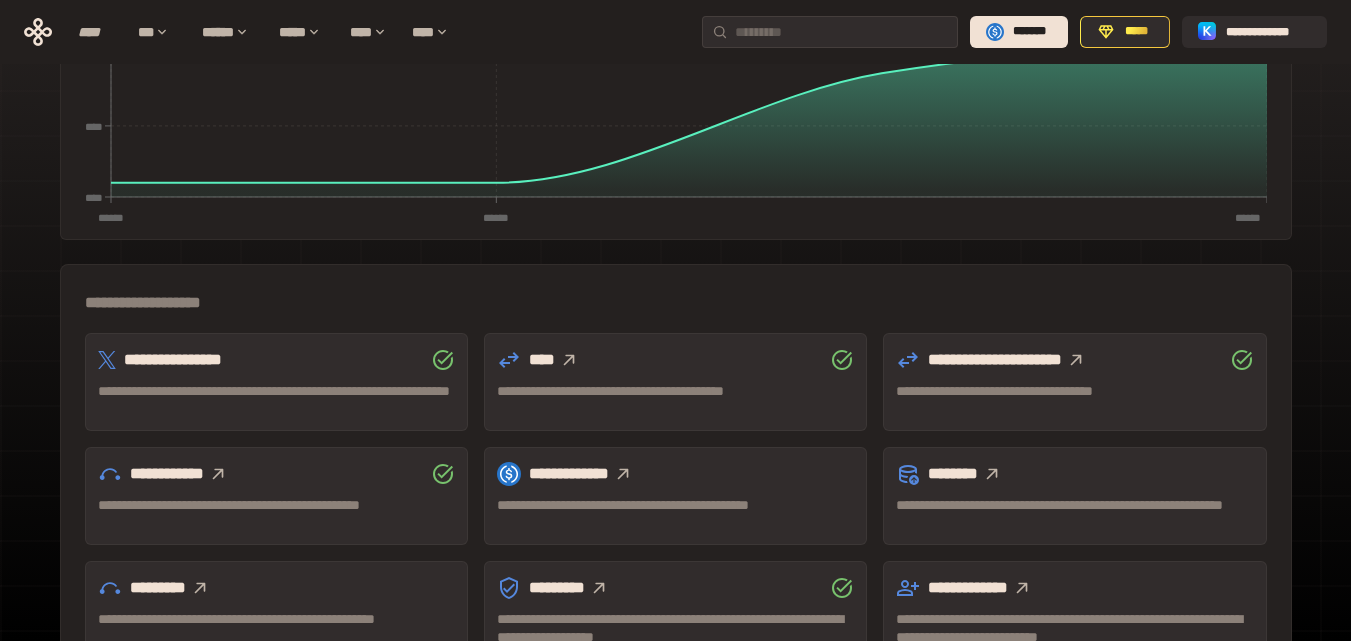 scroll, scrollTop: 400, scrollLeft: 0, axis: vertical 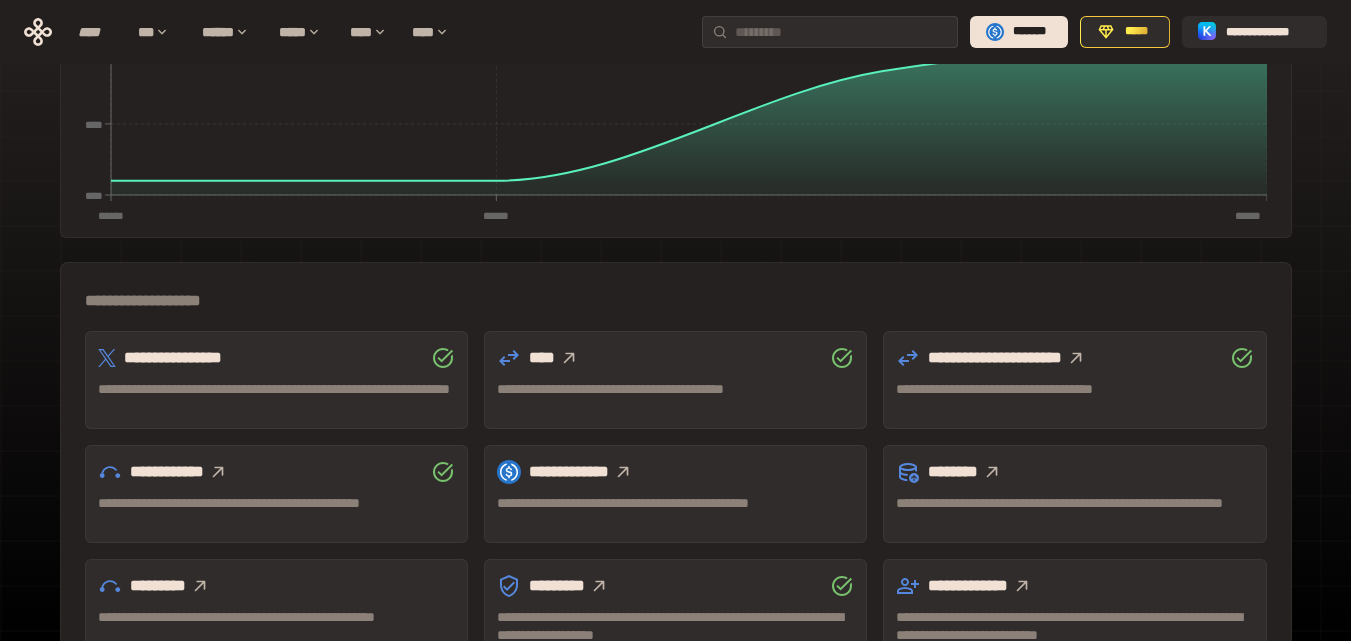 click at bounding box center (569, 358) 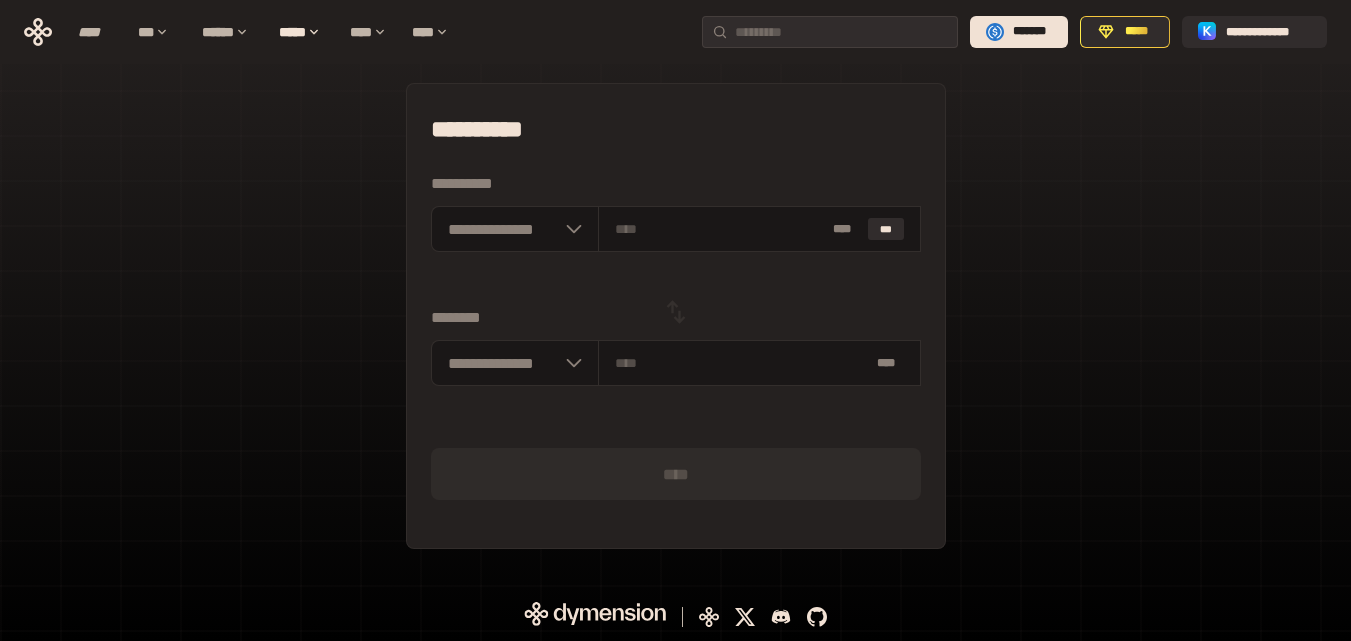 scroll, scrollTop: 231, scrollLeft: 0, axis: vertical 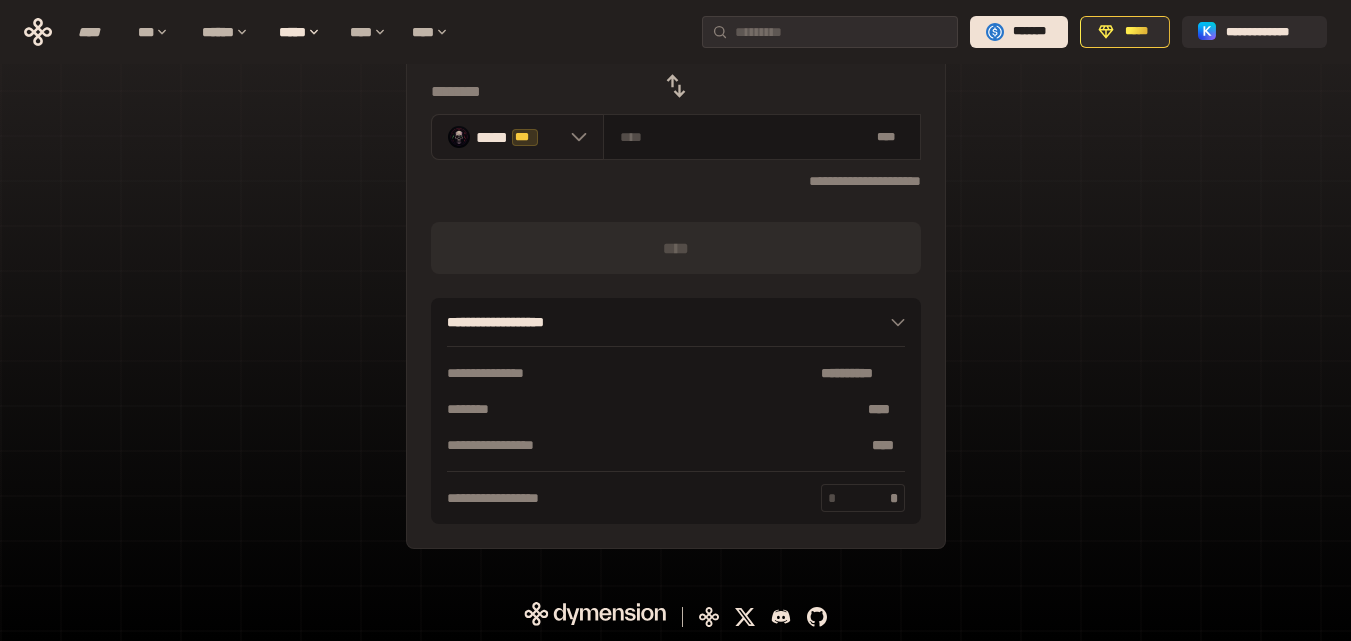 click 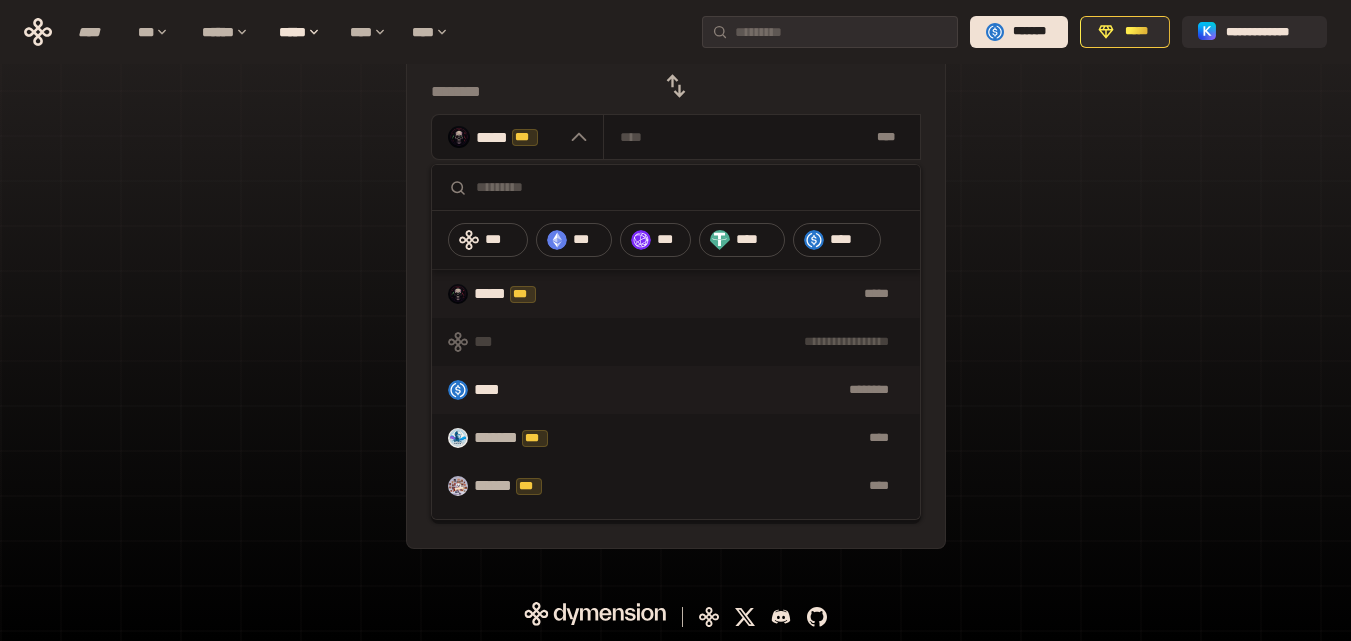 click on "****" at bounding box center (496, 390) 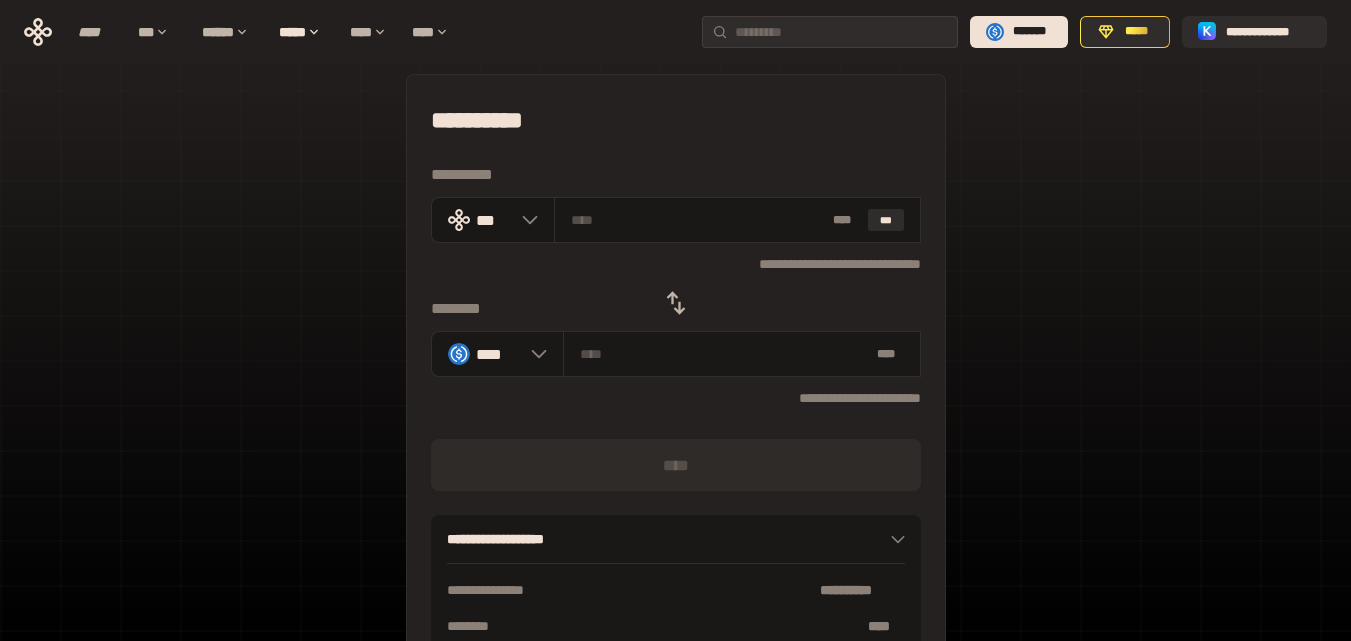 scroll, scrollTop: 0, scrollLeft: 0, axis: both 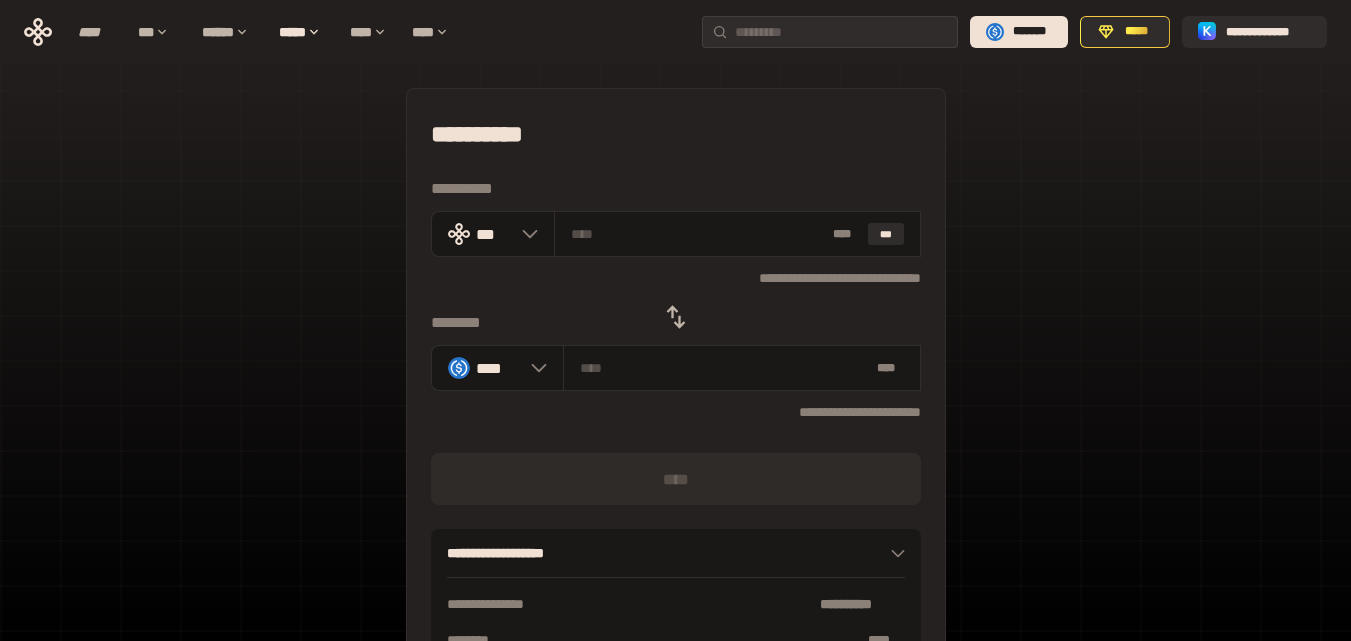 click 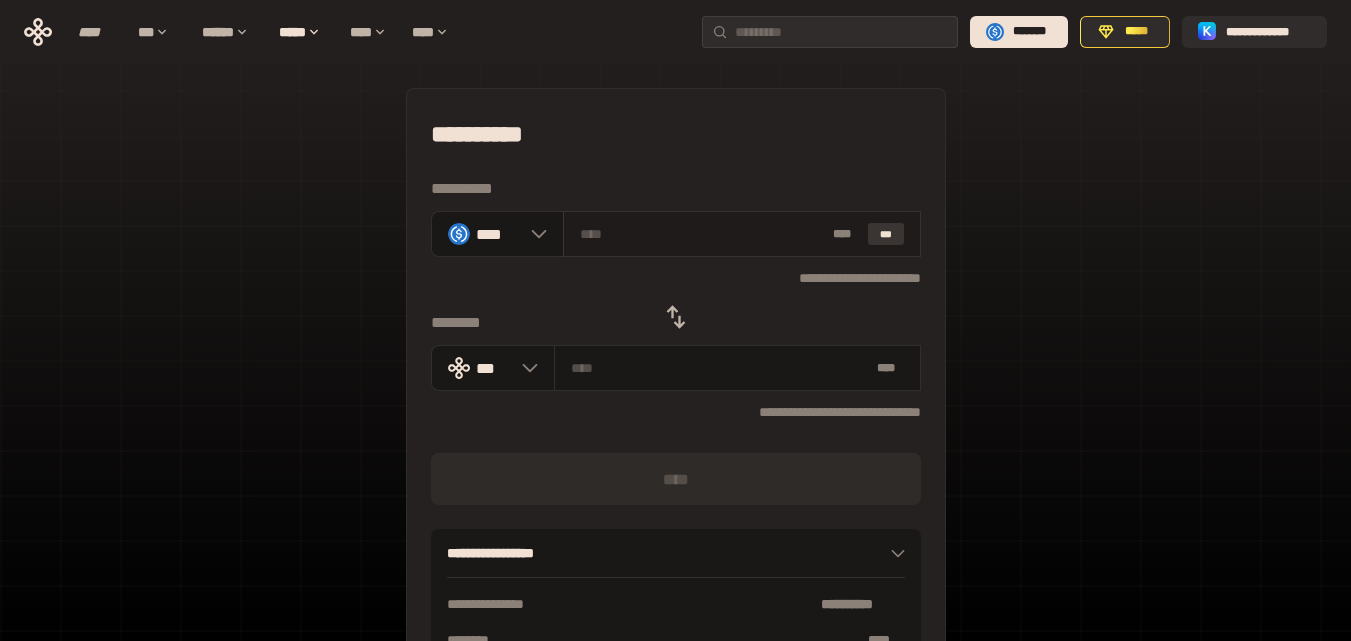 click on "***" at bounding box center (886, 234) 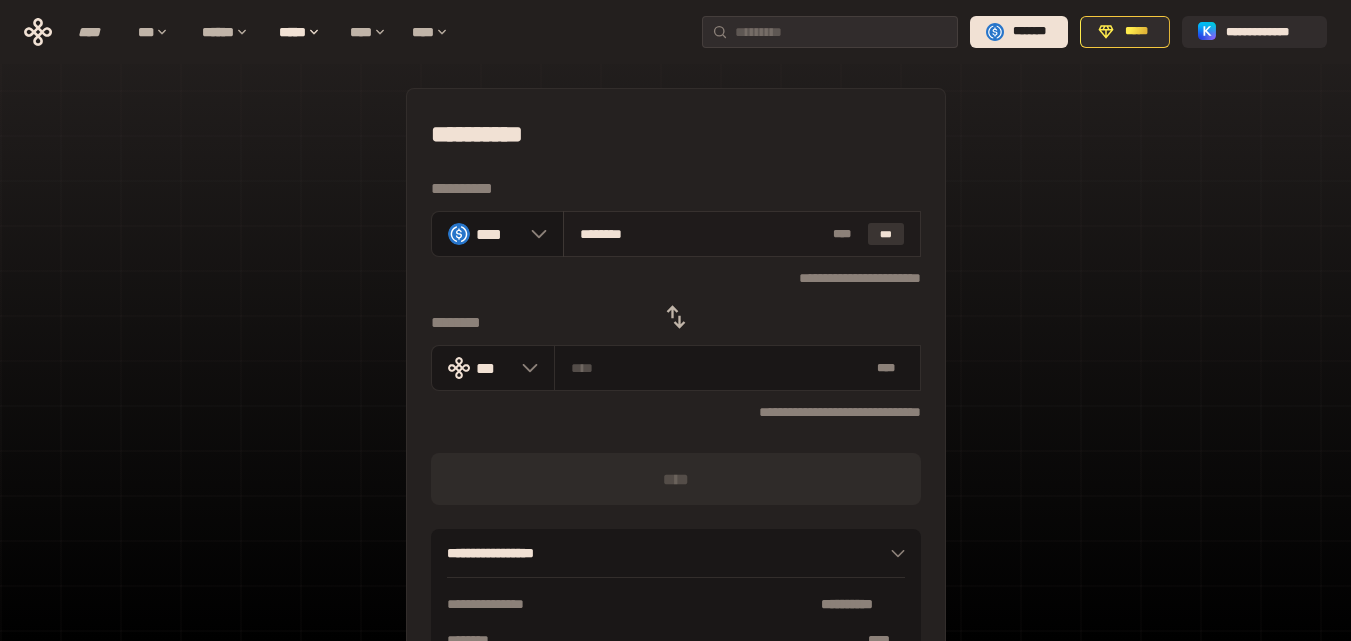 type on "**********" 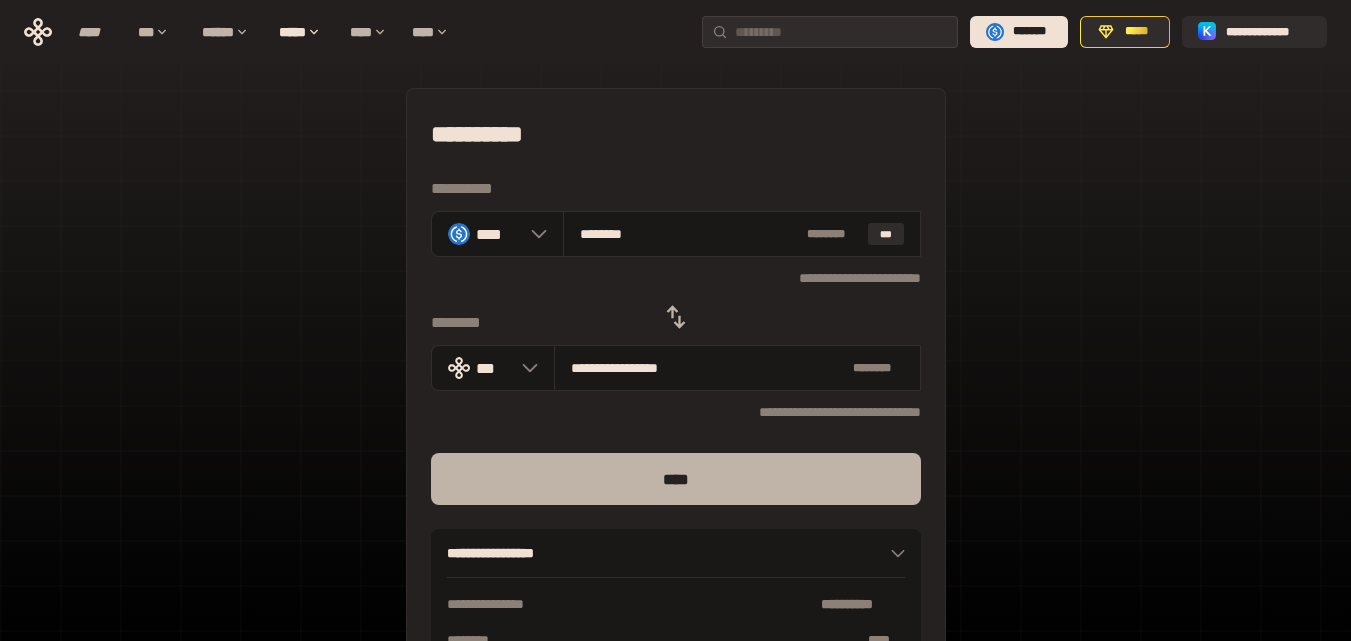click on "****" at bounding box center [676, 479] 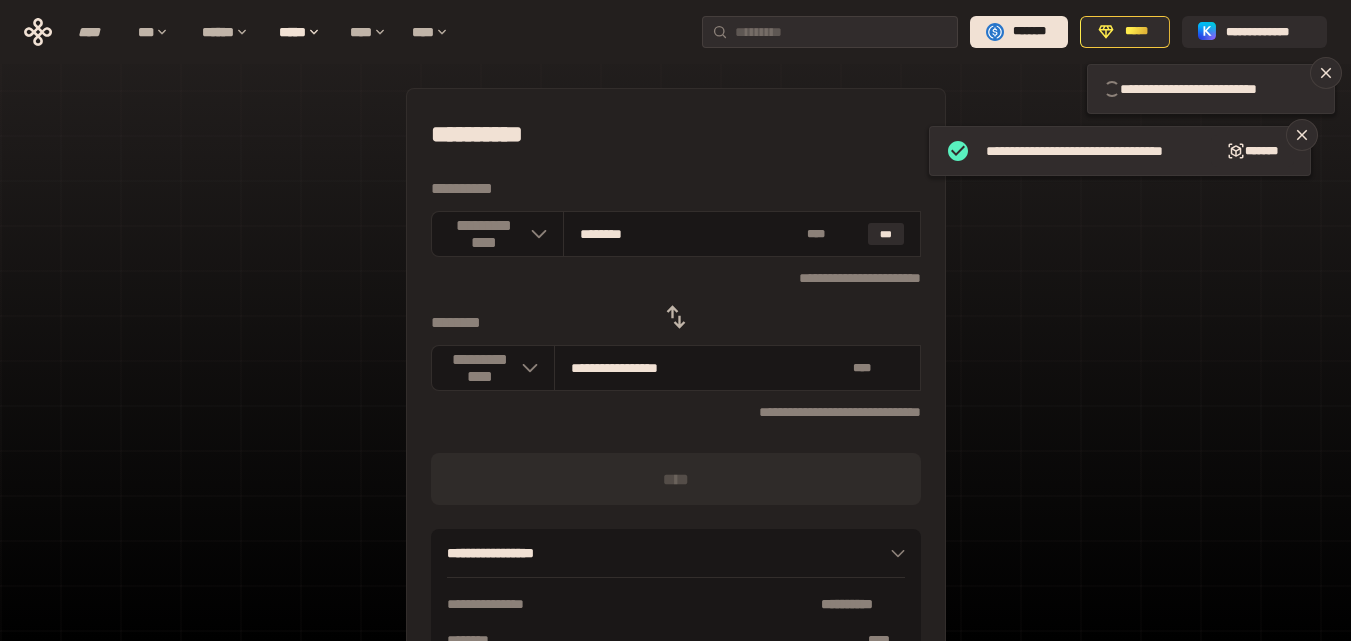 type 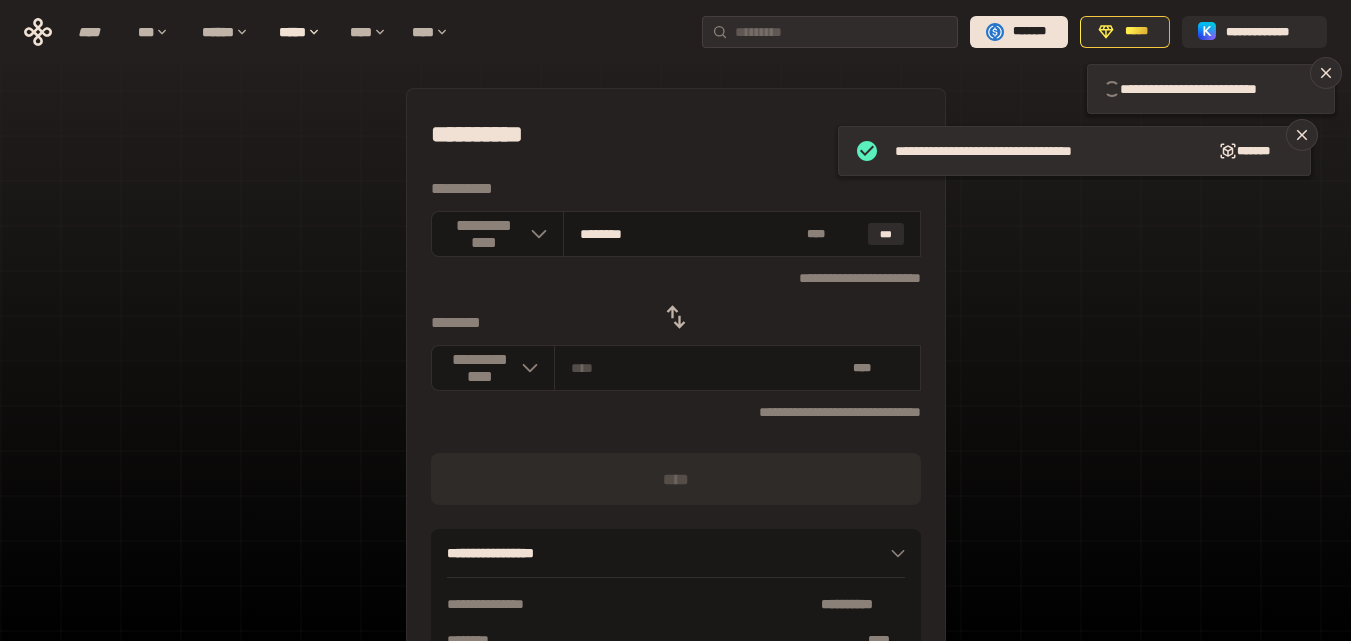 type 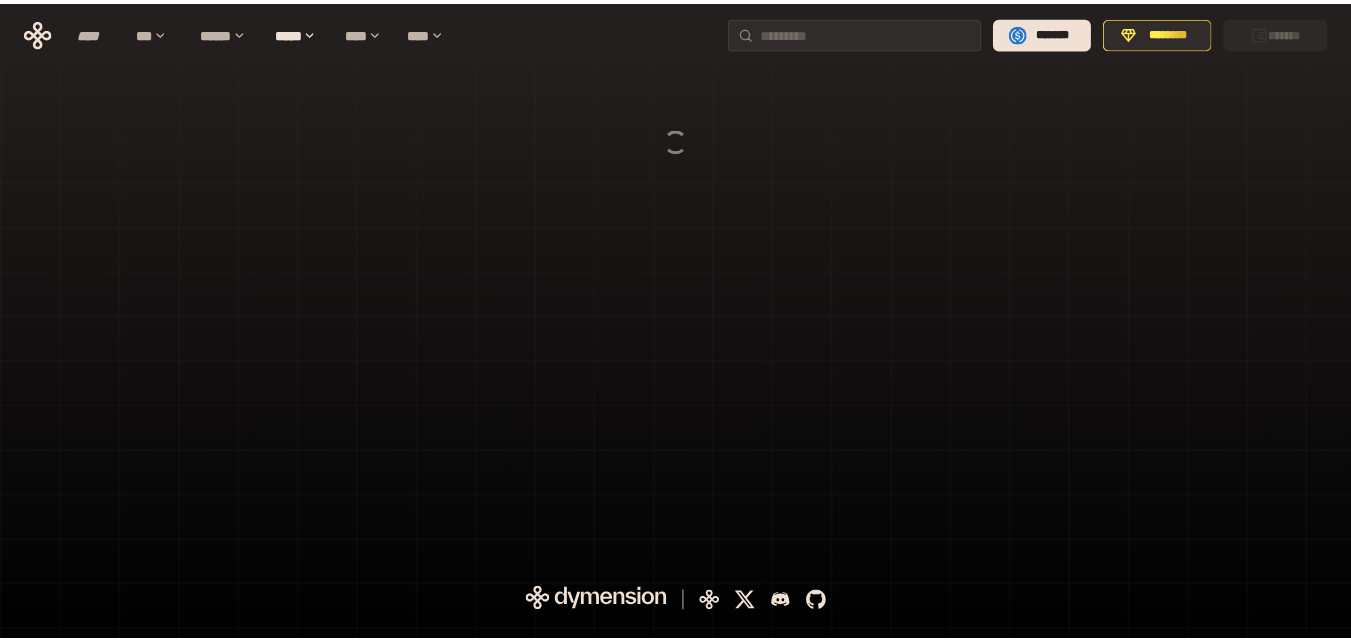 scroll, scrollTop: 0, scrollLeft: 0, axis: both 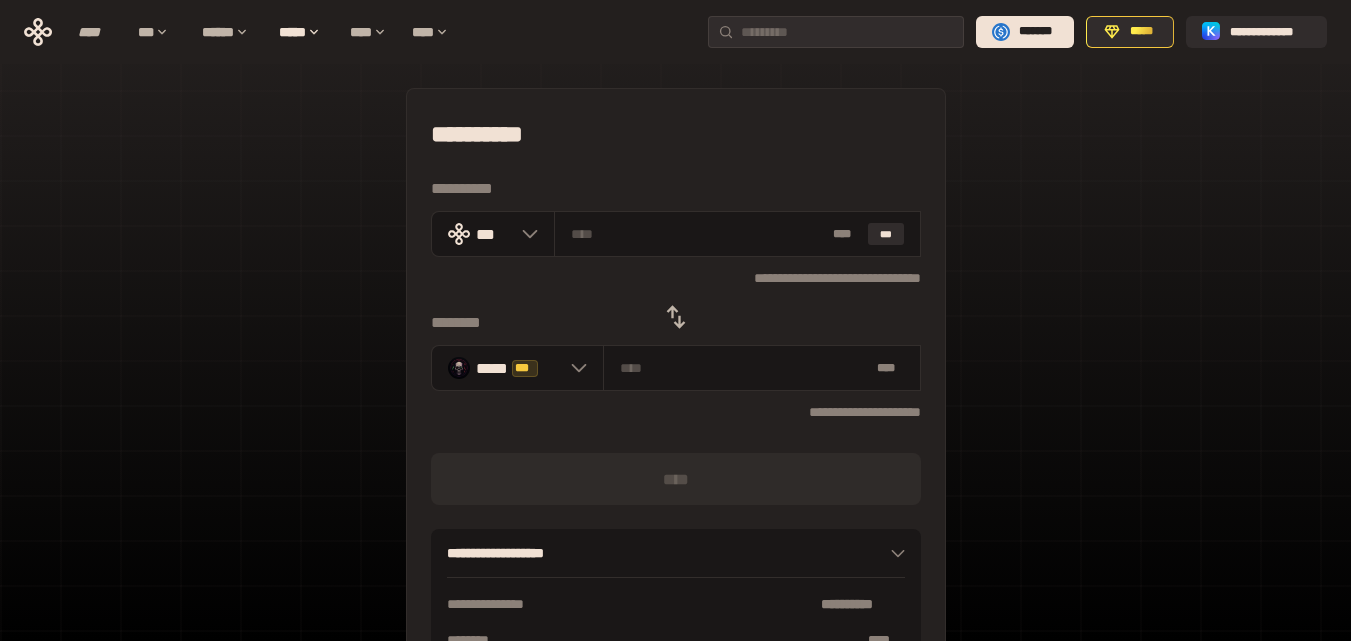 click on "[NUMBER] [STREET], [CITY], [STATE]   [ZIP] [COUNTRY] [ADDRESS] [APARTMENT] [CITY] [STATE] [ZIP] [COUNTRY] [ADDRESS] [APARTMENT]" at bounding box center (675, 444) 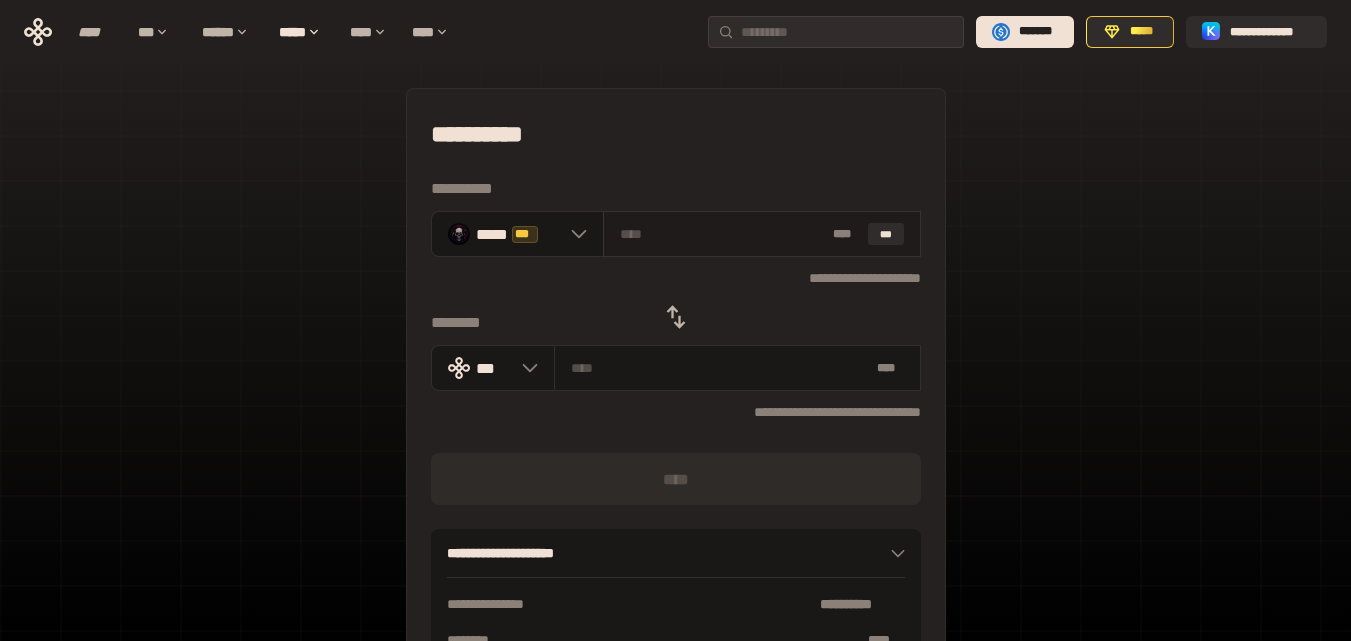 click at bounding box center (722, 234) 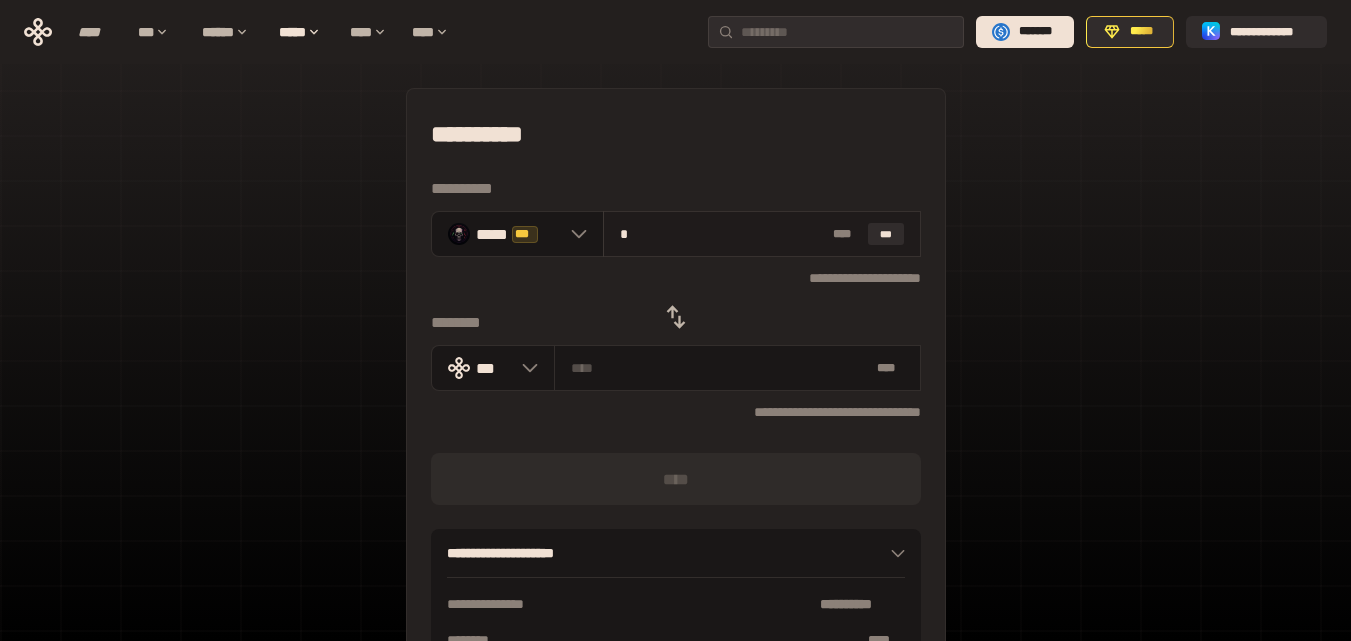 type on "**********" 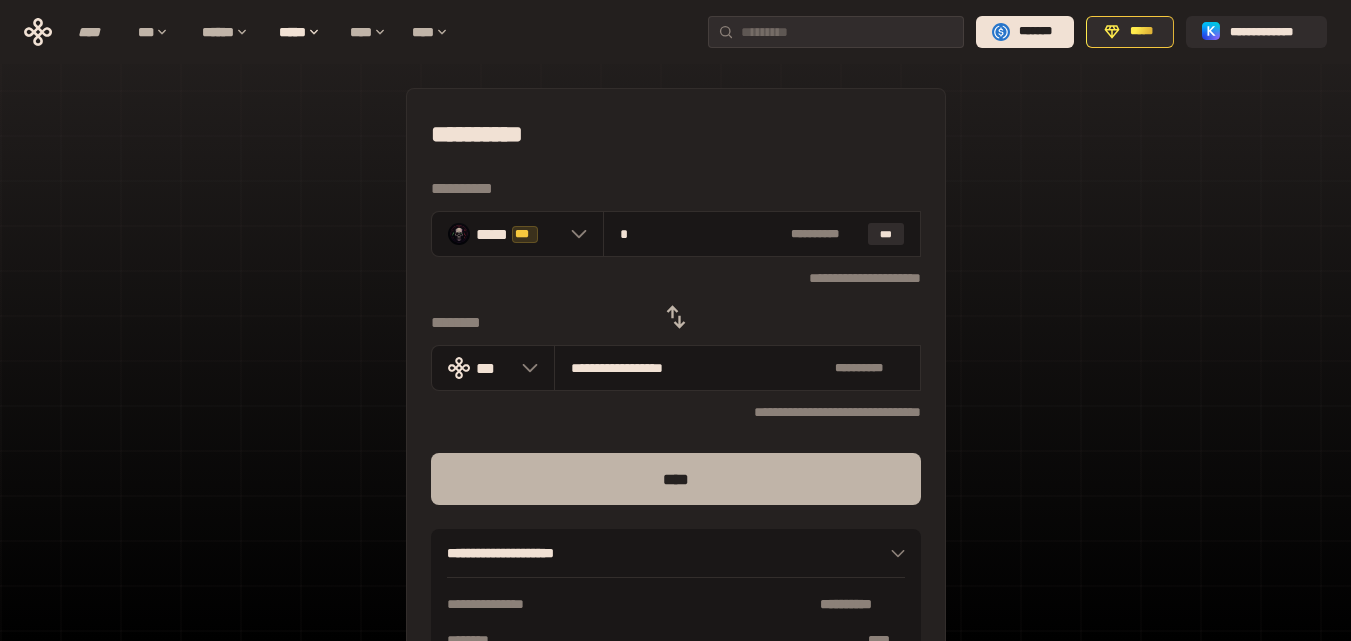 type on "*" 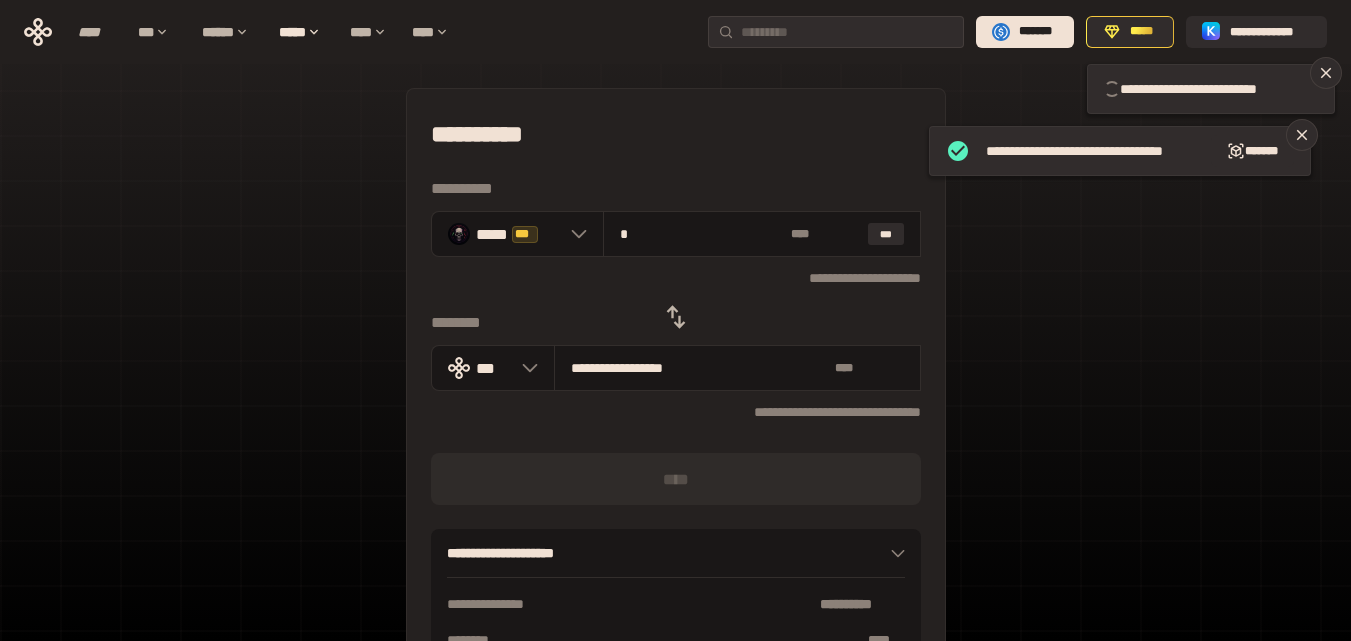 type 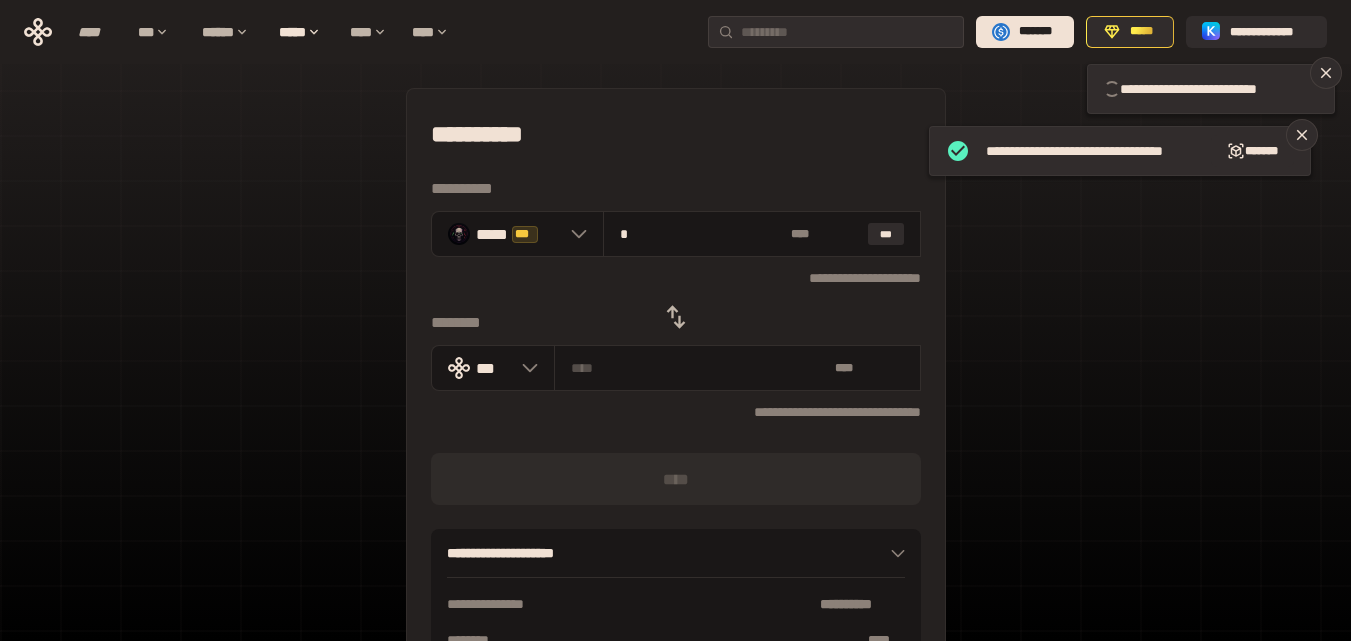 type 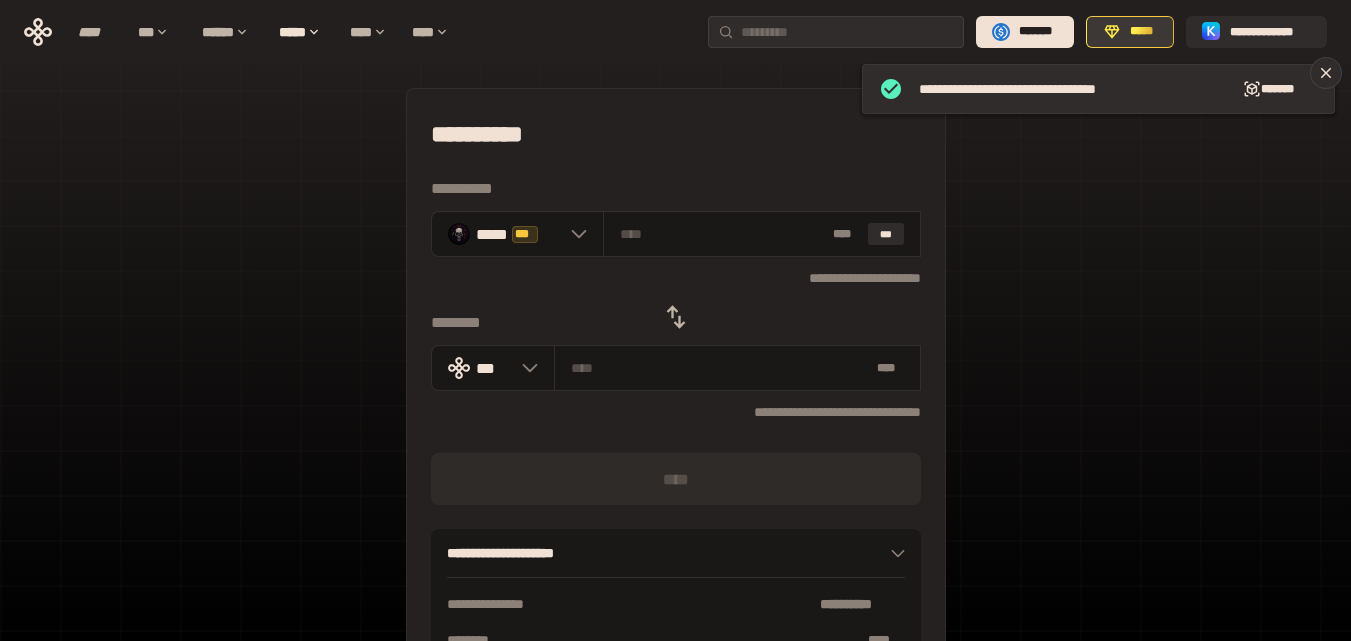 click on "*****" at bounding box center (1141, 32) 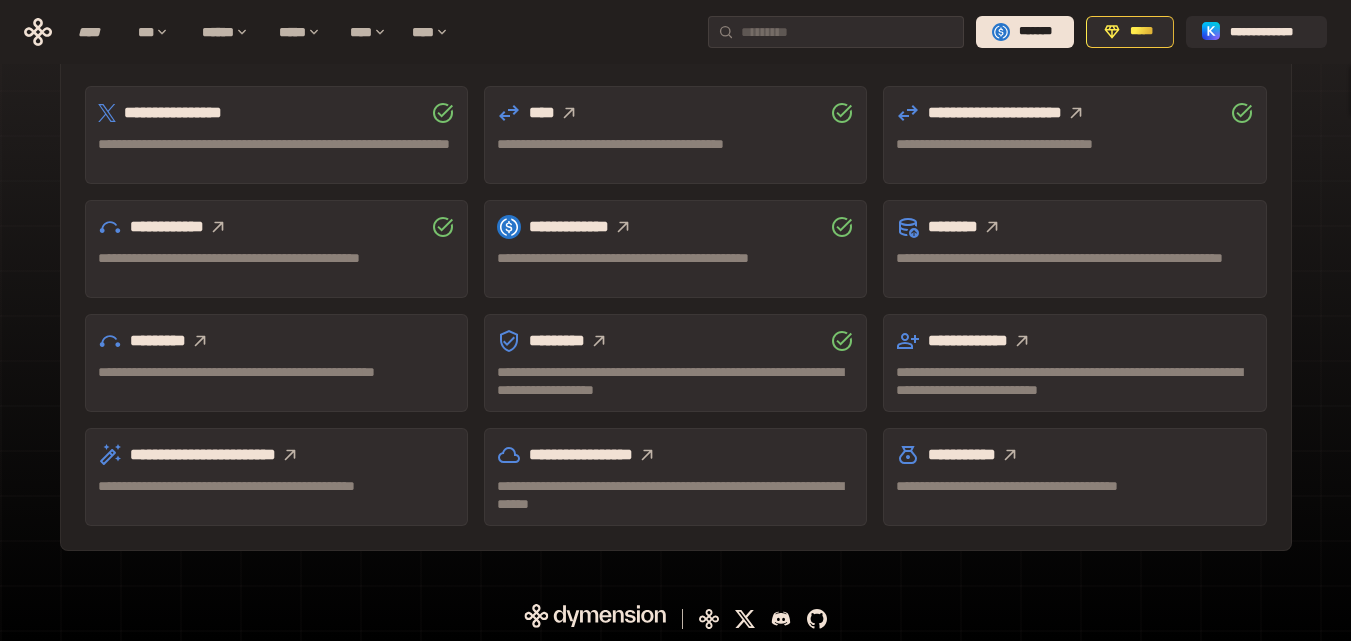 scroll, scrollTop: 647, scrollLeft: 0, axis: vertical 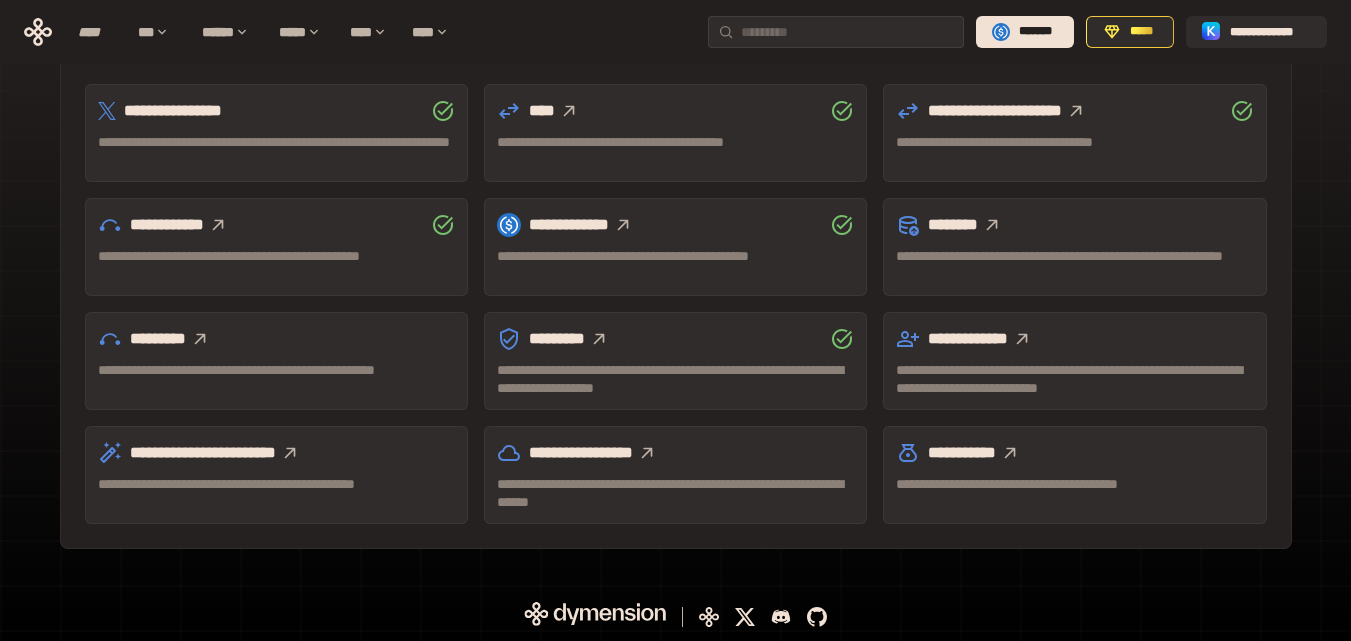 click 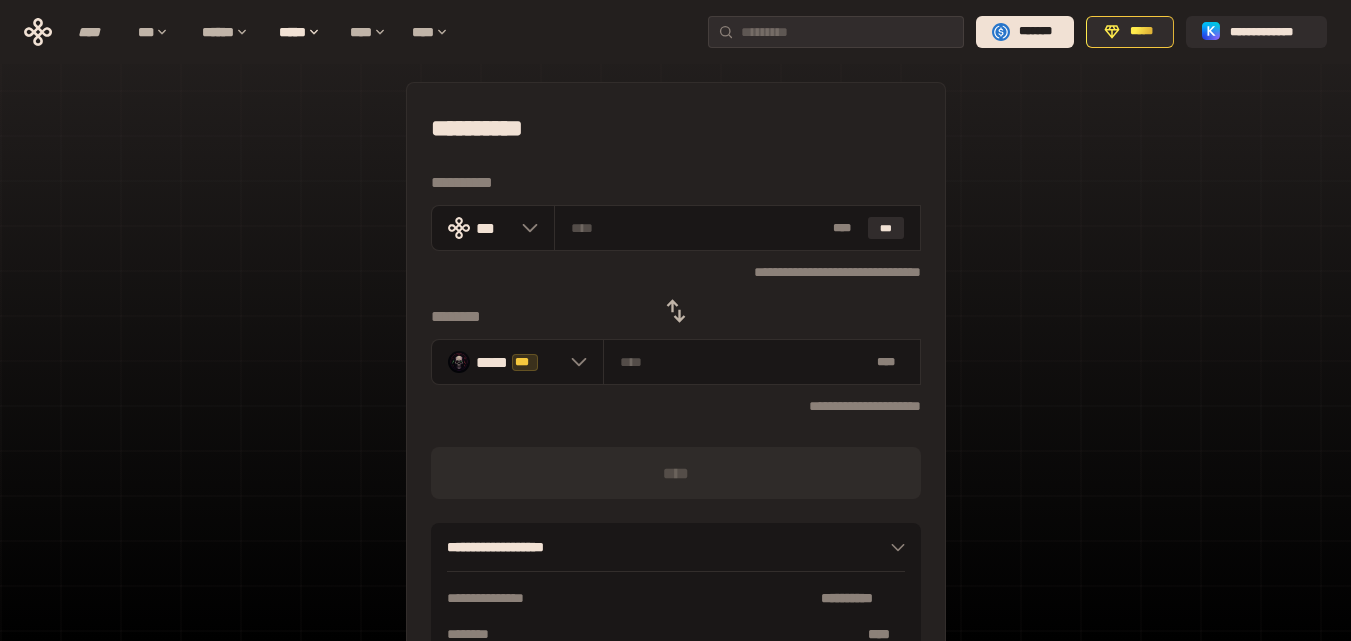 scroll, scrollTop: 0, scrollLeft: 0, axis: both 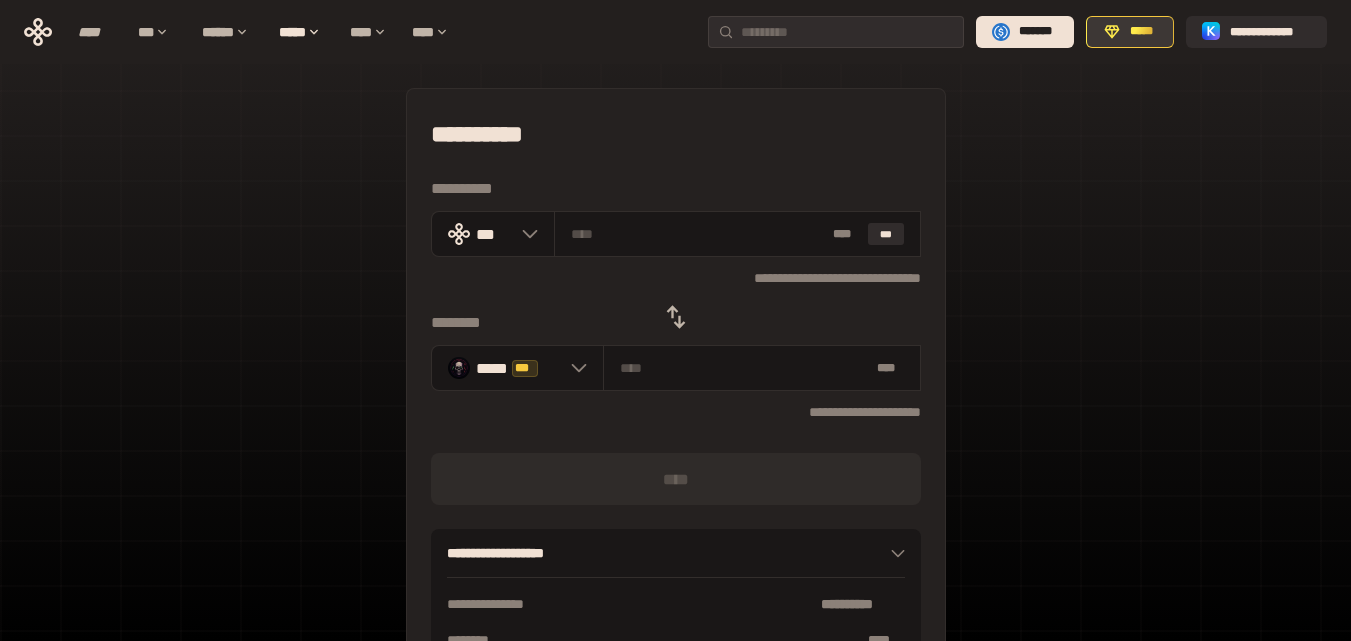 click on "*****" at bounding box center (1141, 32) 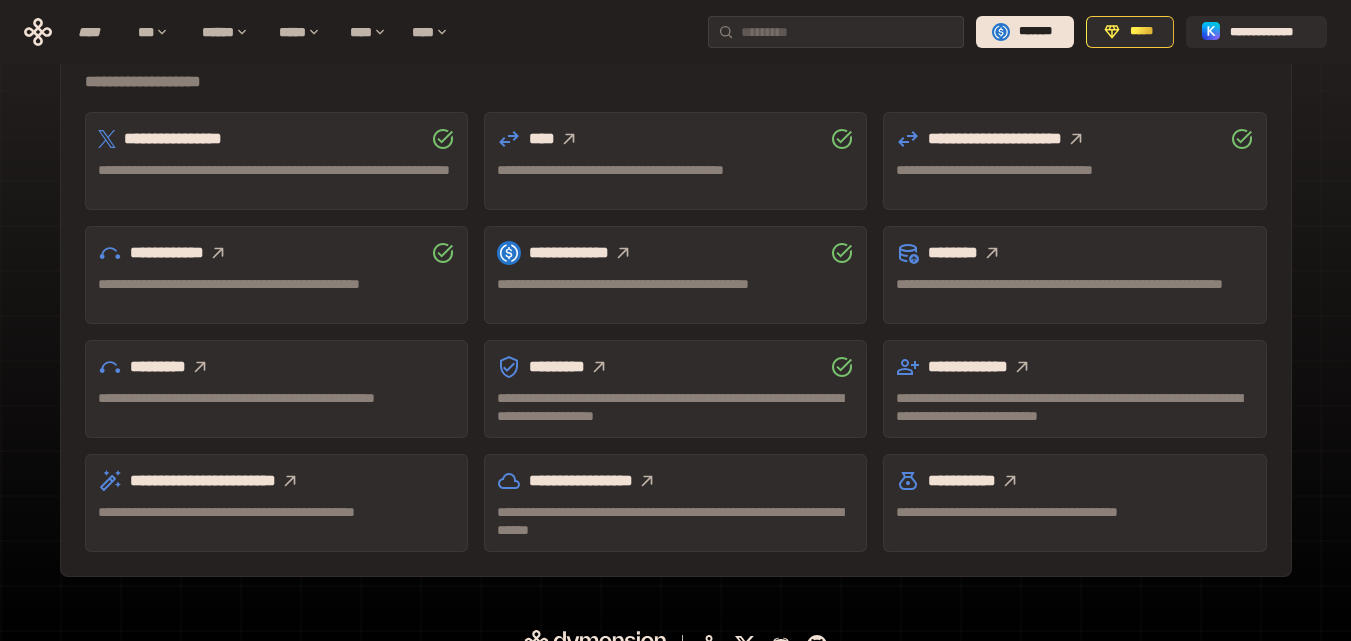 scroll, scrollTop: 647, scrollLeft: 0, axis: vertical 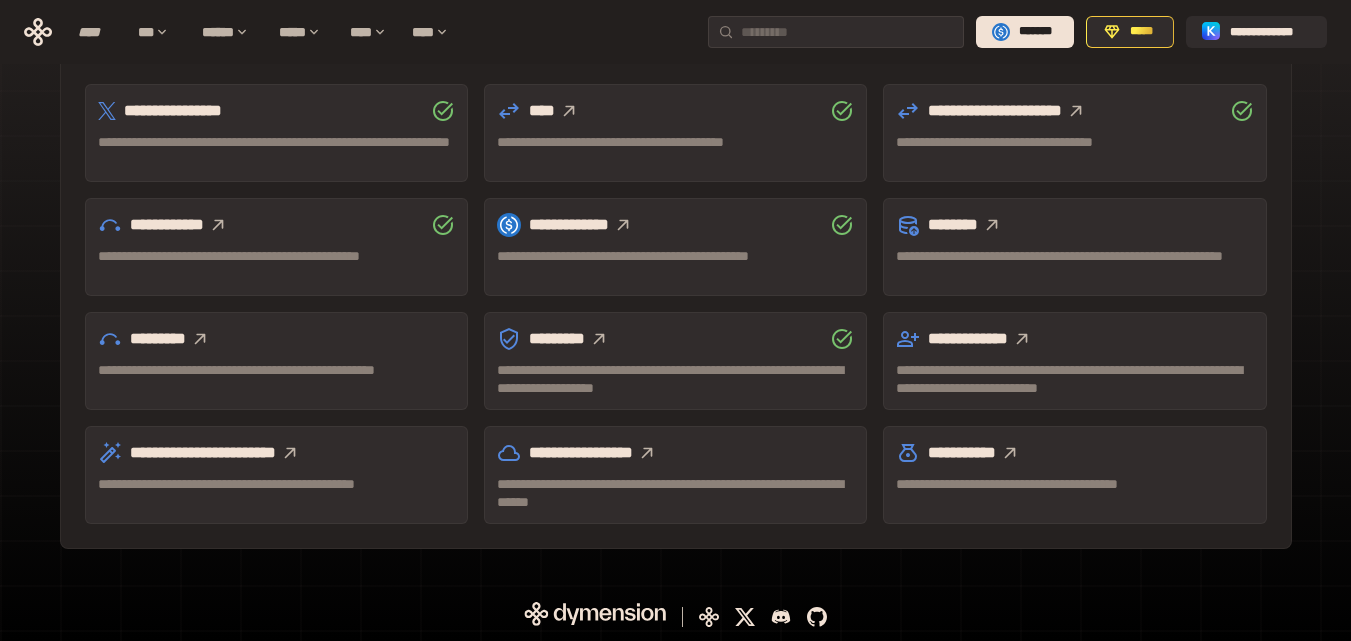 click 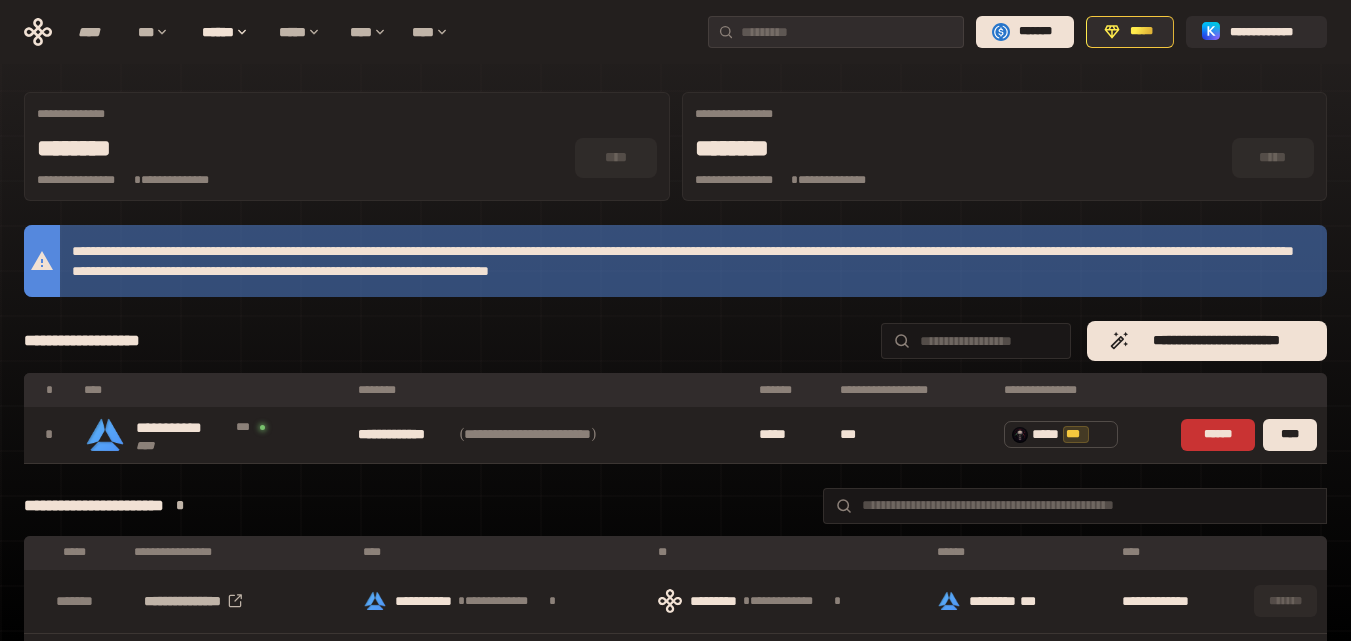 scroll, scrollTop: 0, scrollLeft: 0, axis: both 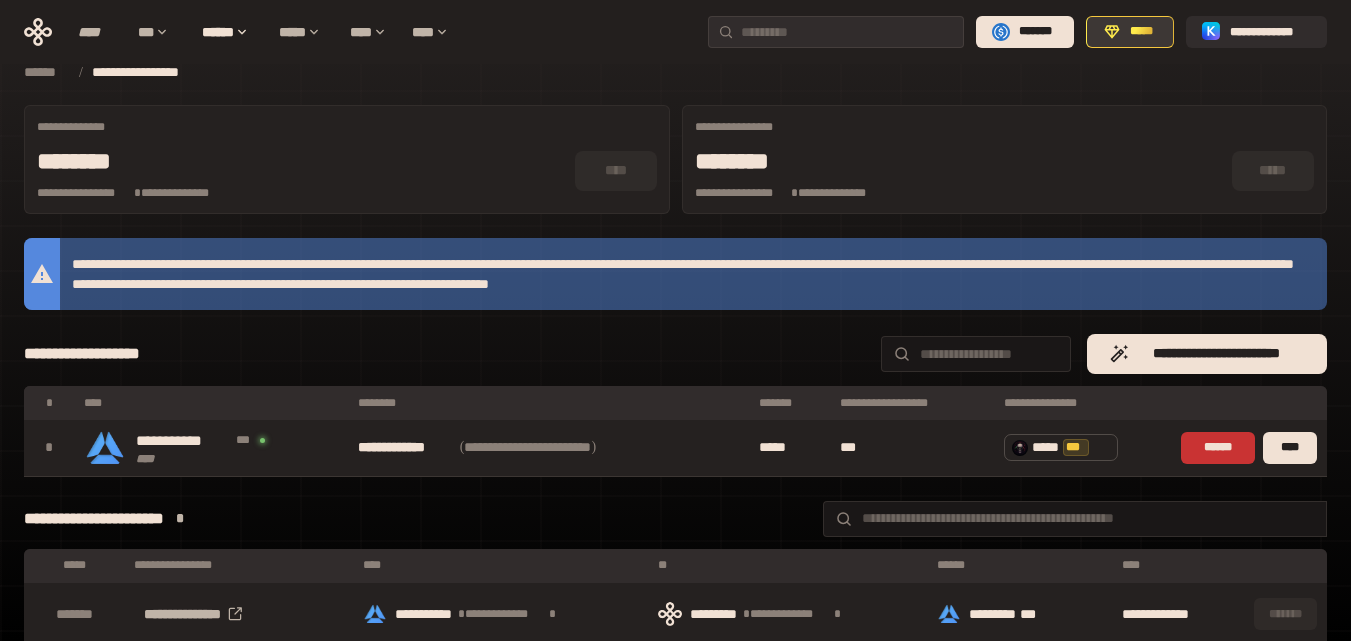 click on "*****" at bounding box center [1141, 32] 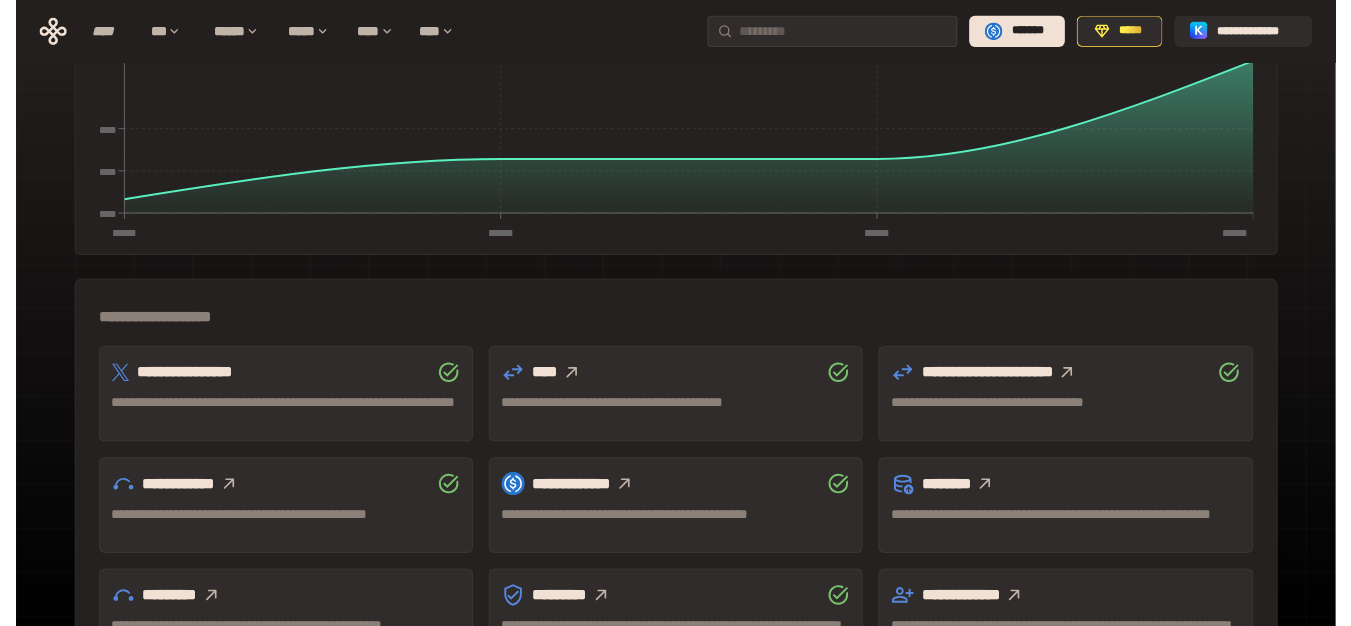 scroll, scrollTop: 400, scrollLeft: 0, axis: vertical 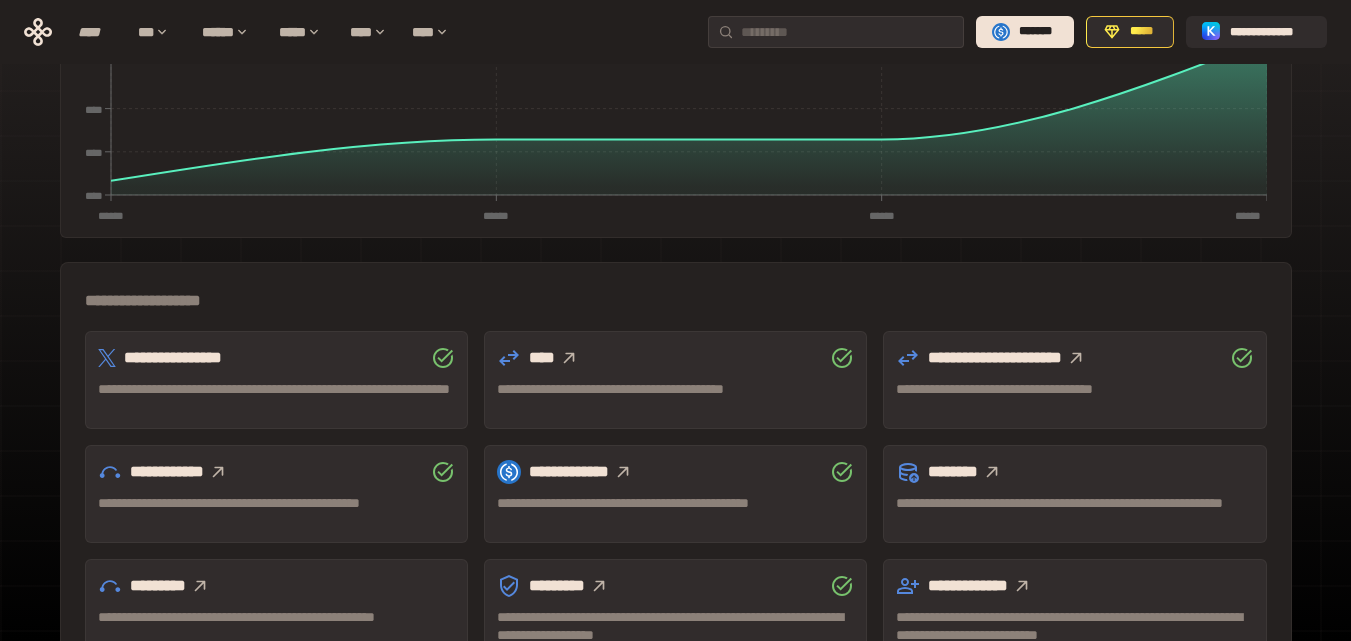 click 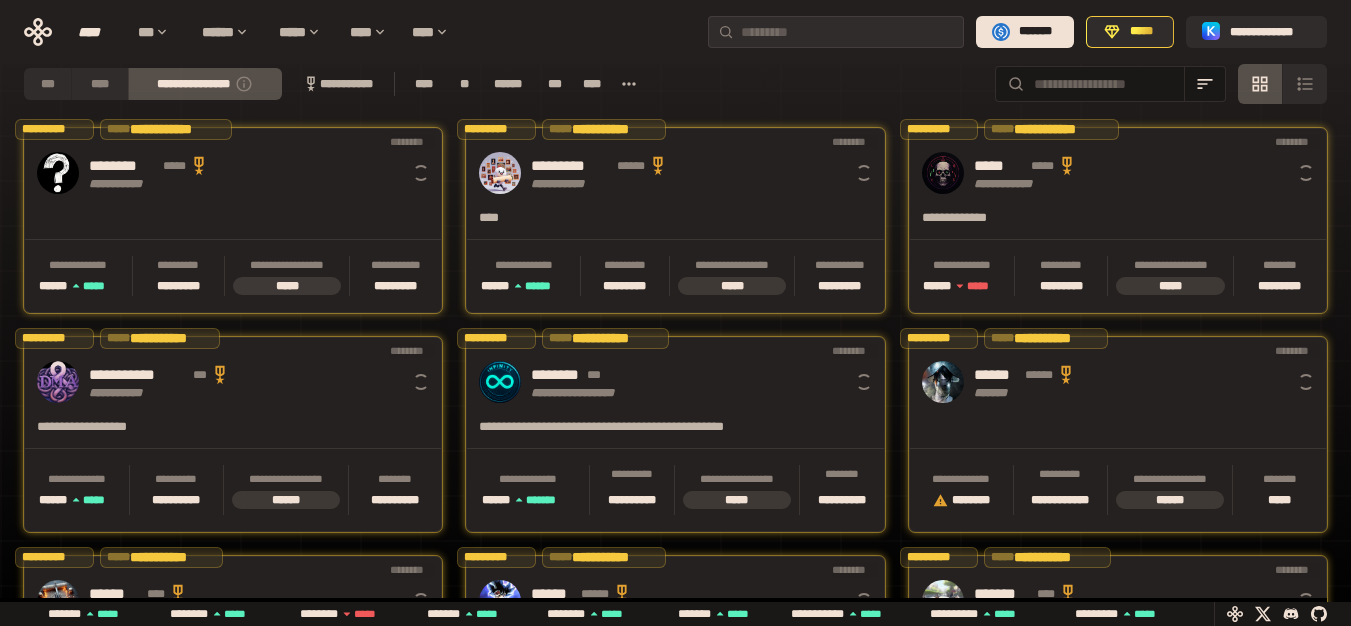 scroll, scrollTop: 0, scrollLeft: 16, axis: horizontal 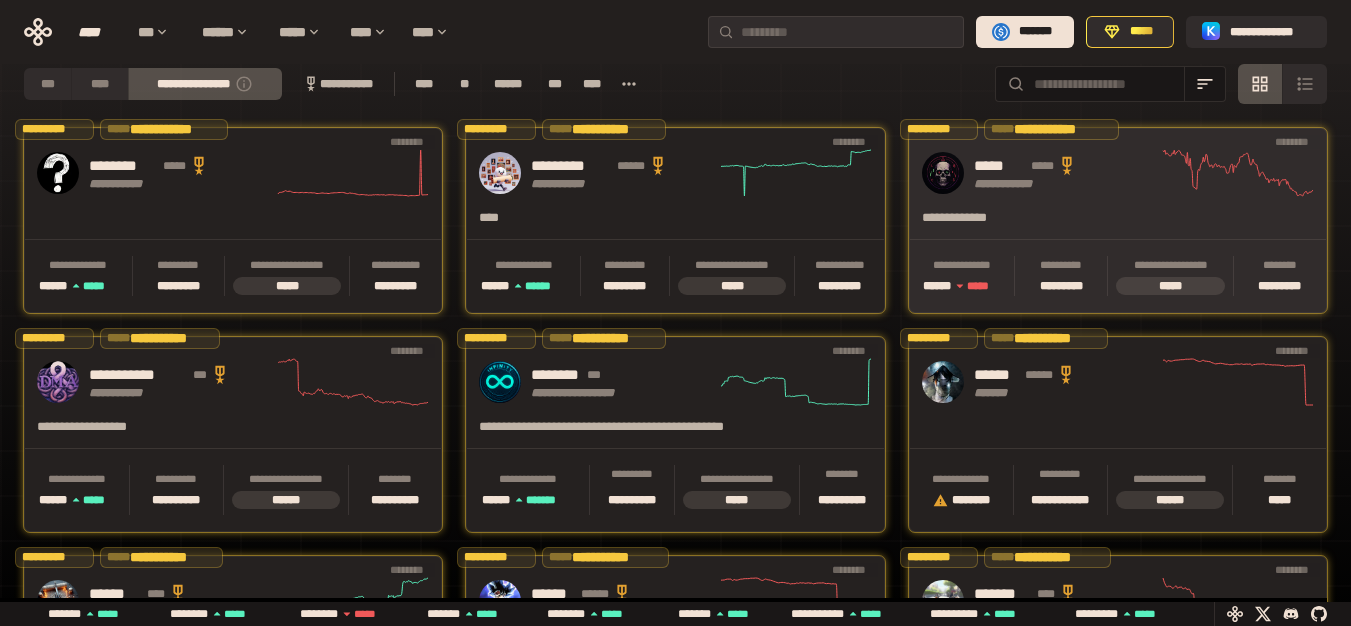 click on "*****" at bounding box center [1064, 166] 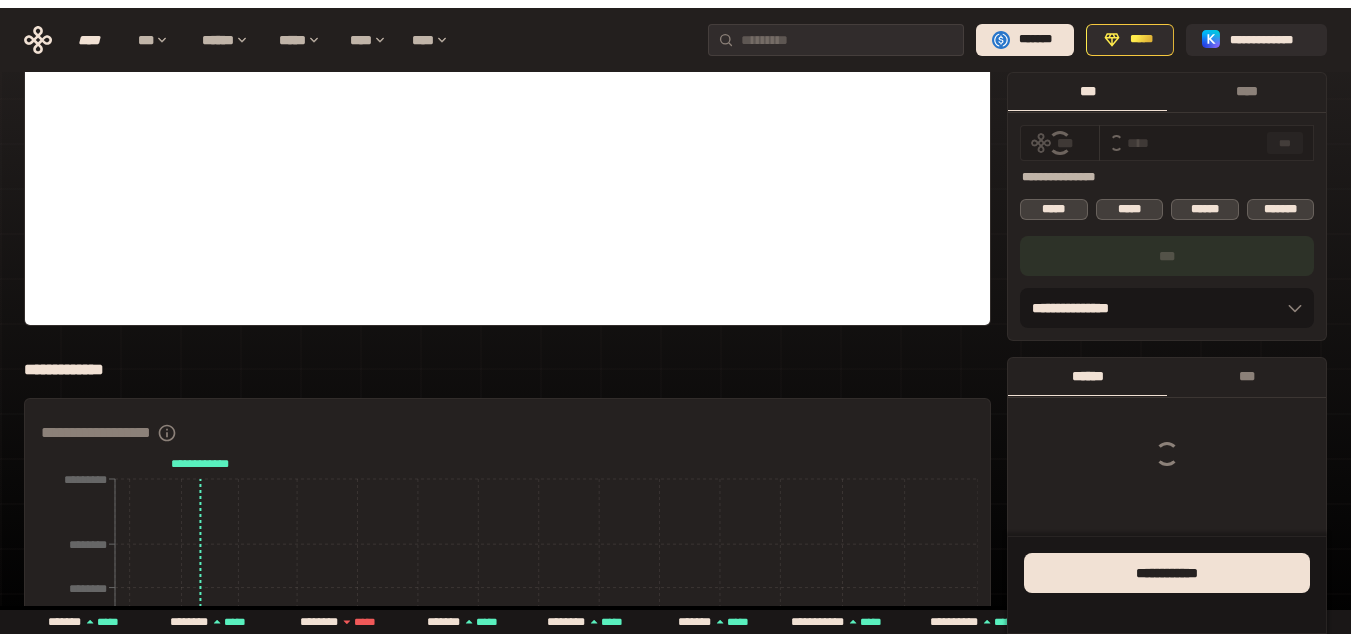 scroll, scrollTop: 0, scrollLeft: 0, axis: both 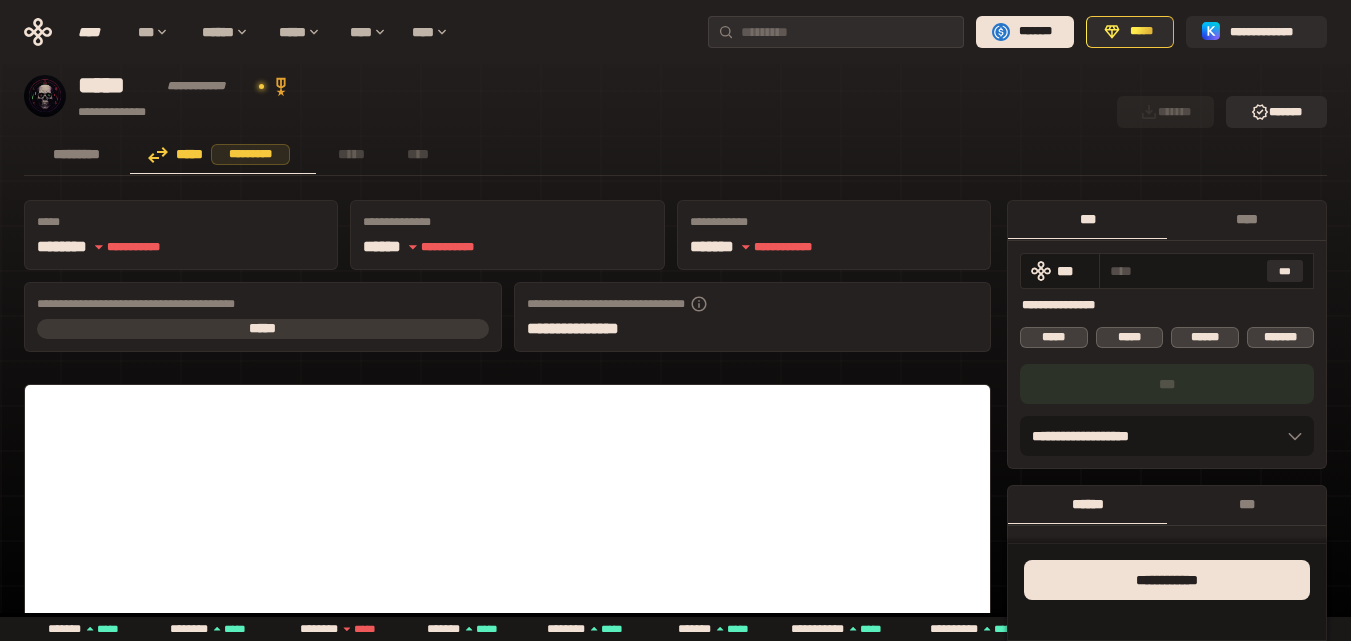 click on "********* *****" at bounding box center (1071, 305) 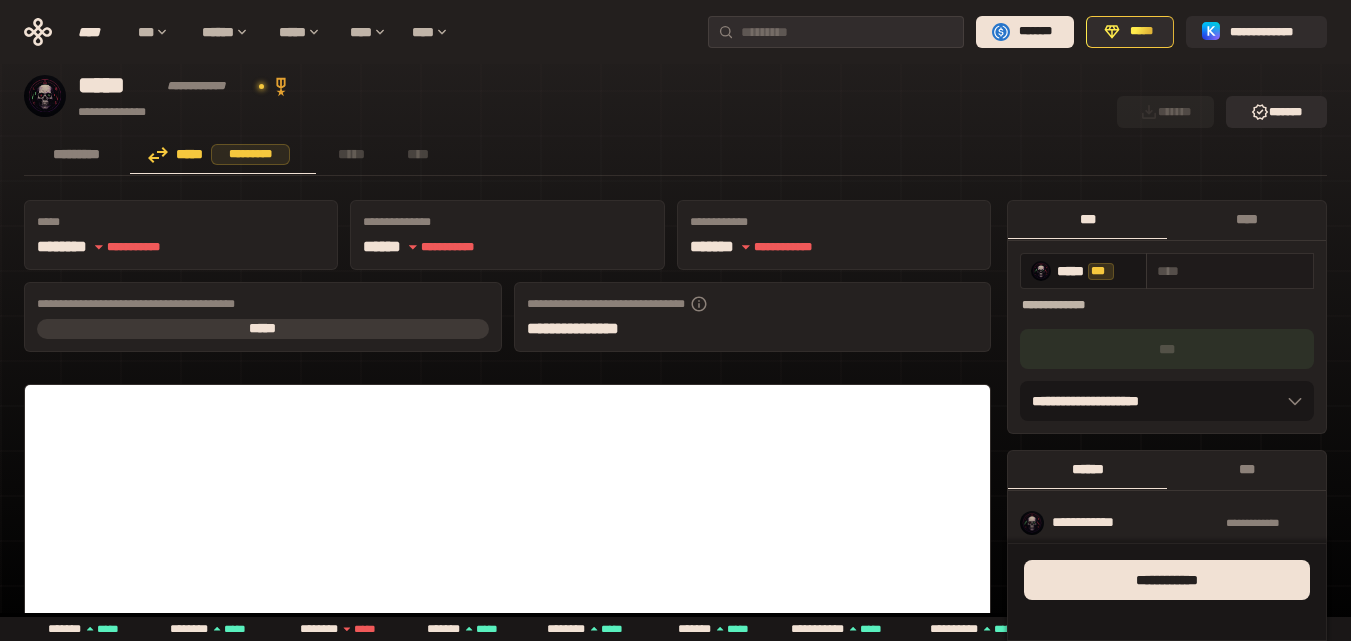 click at bounding box center (1230, 271) 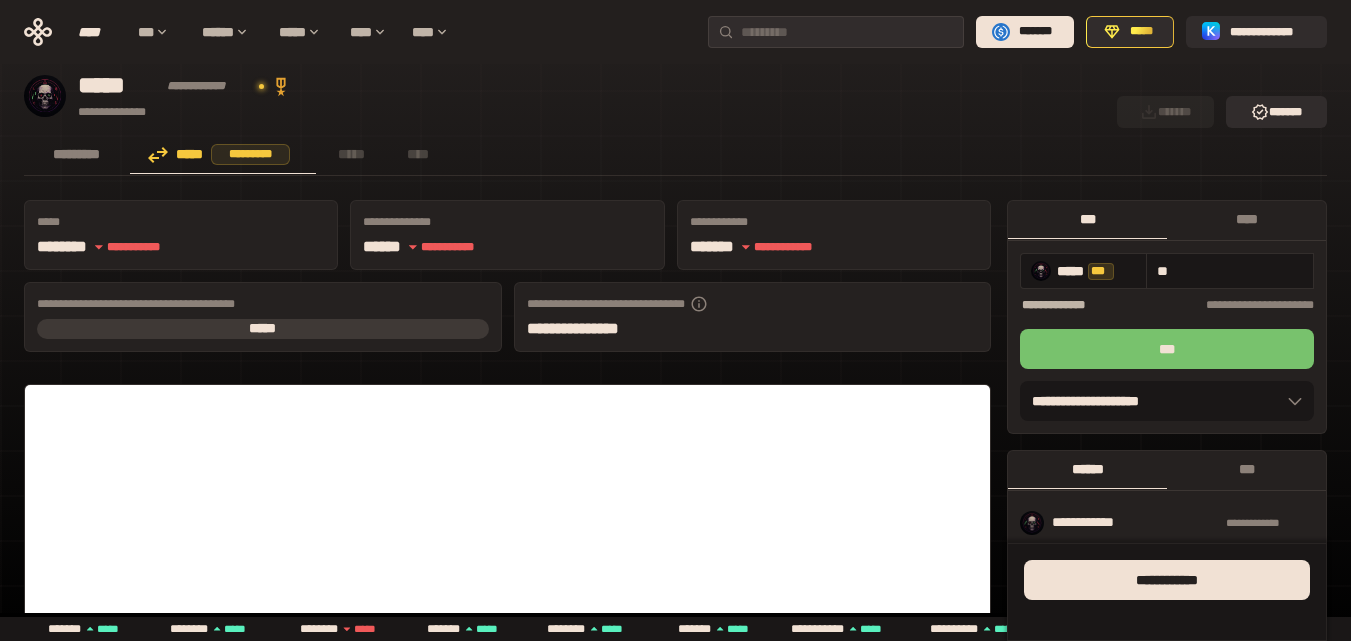 type on "**" 